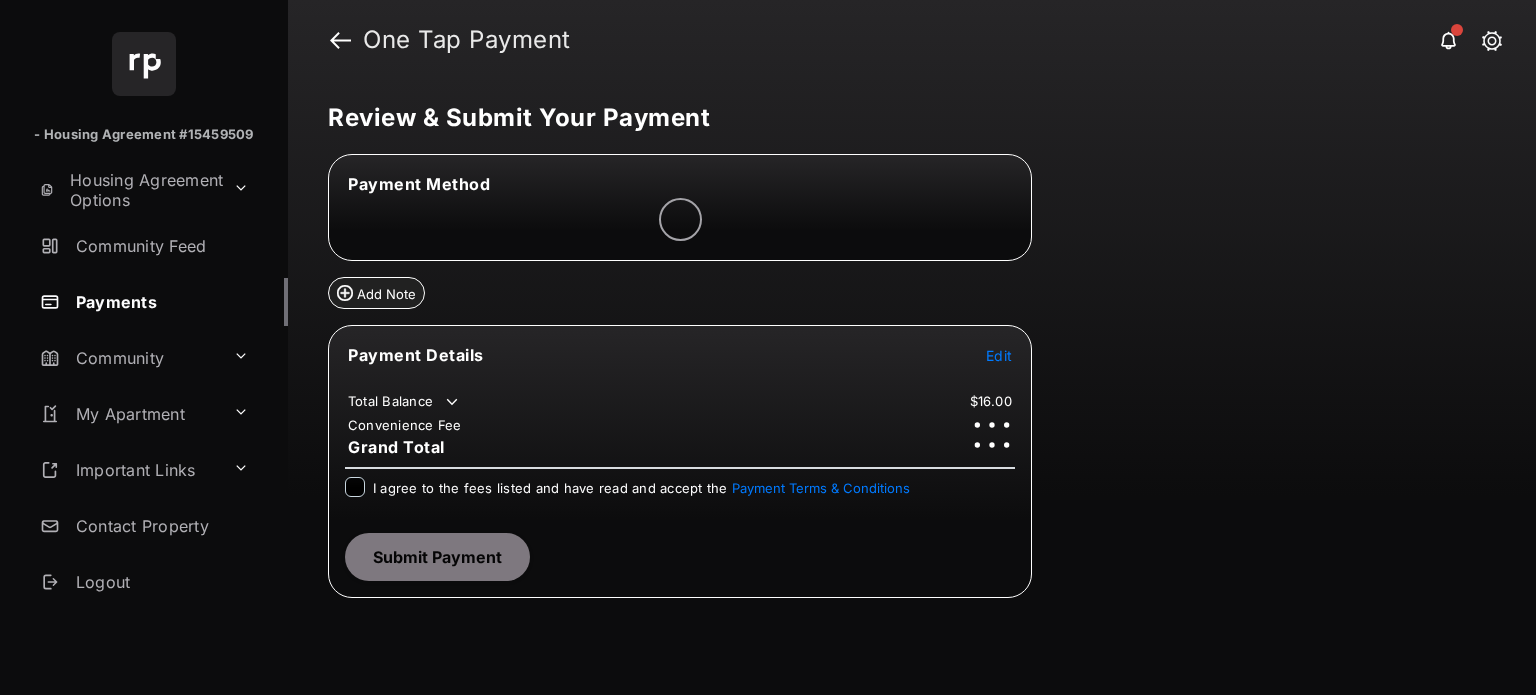 scroll, scrollTop: 0, scrollLeft: 0, axis: both 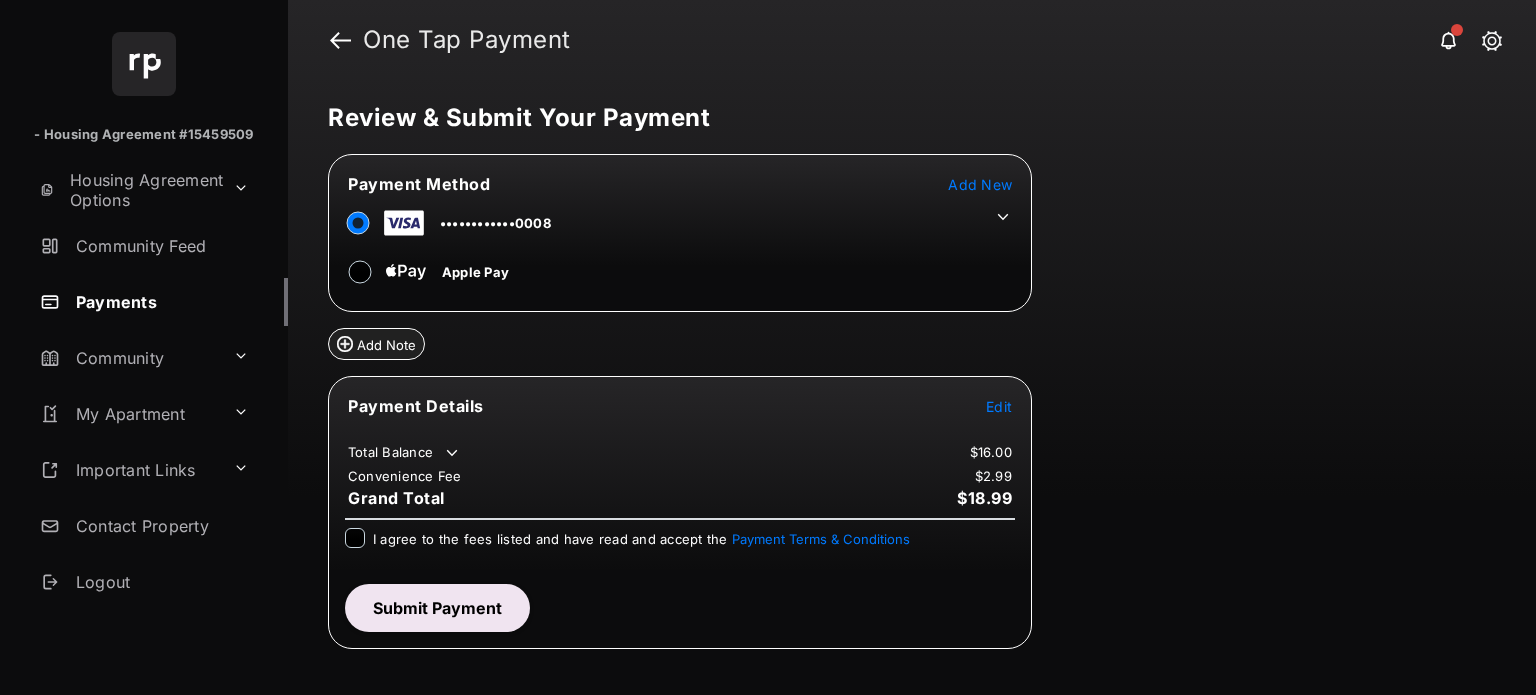click on "Add New" at bounding box center (980, 184) 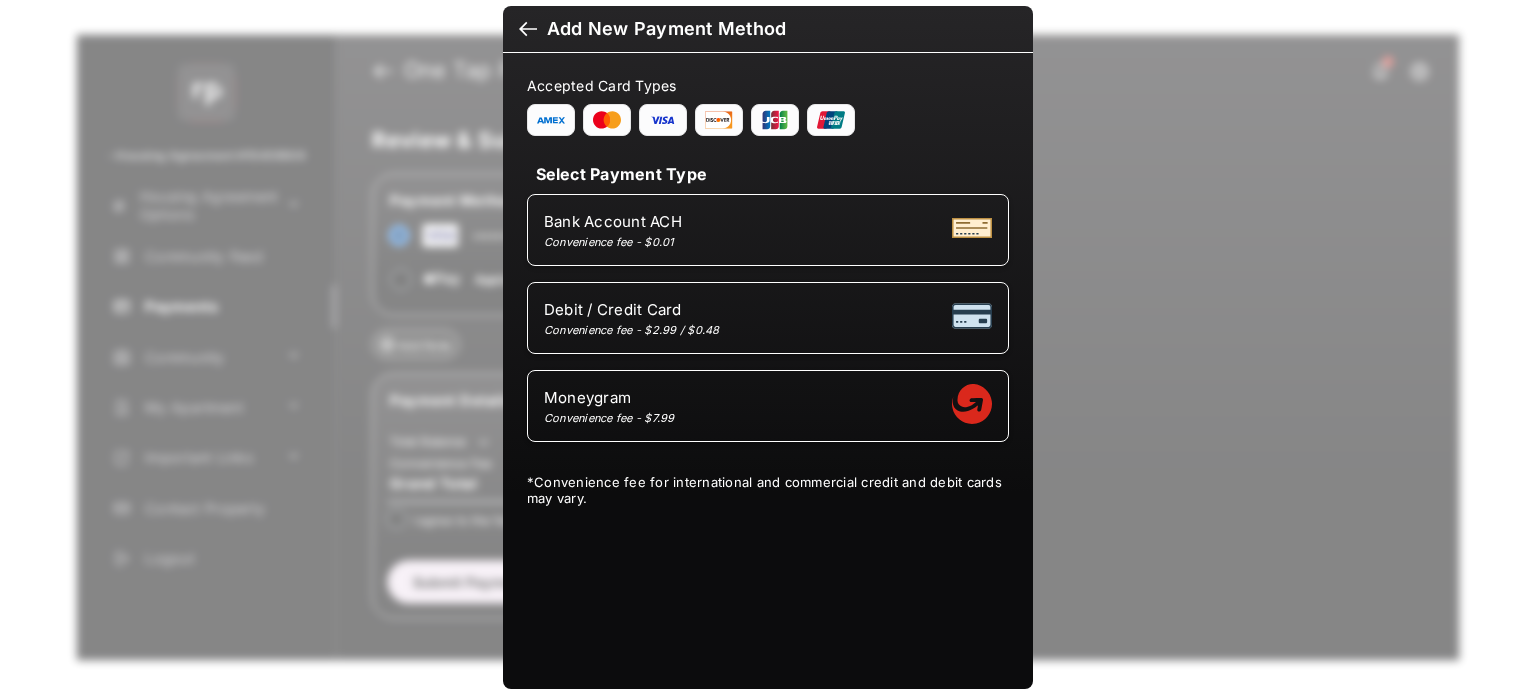 click on "Add New Payment Method Accepted Card Types         Select Payment Type   Bank Account ACH Convenience fee - $0.01 Debit / Credit Card Convenience fee - [PRICE] / [PRICE] Moneygram Convenience fee - $7.99 * Convenience fee for international and commercial credit and debit cards may vary." at bounding box center (768, 347) 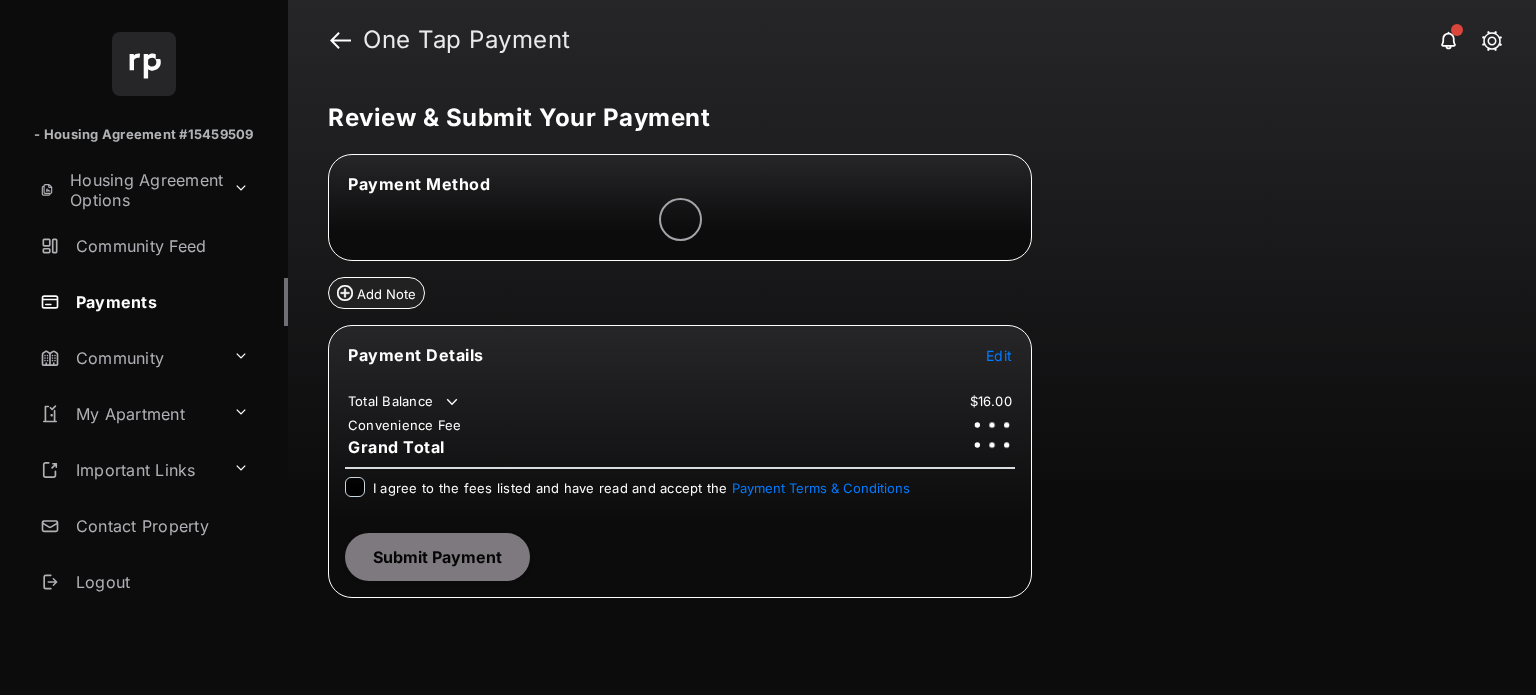 scroll, scrollTop: 0, scrollLeft: 0, axis: both 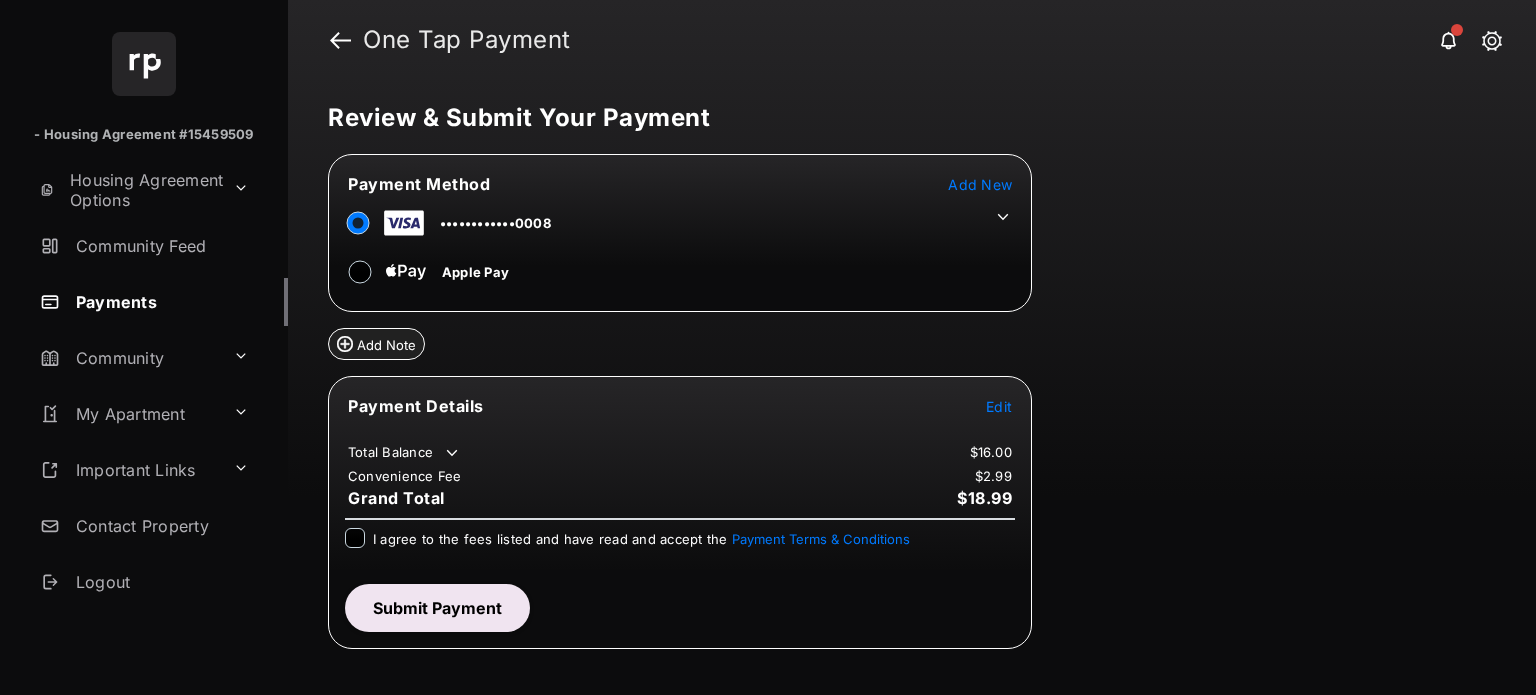 click on "Add New" at bounding box center (980, 184) 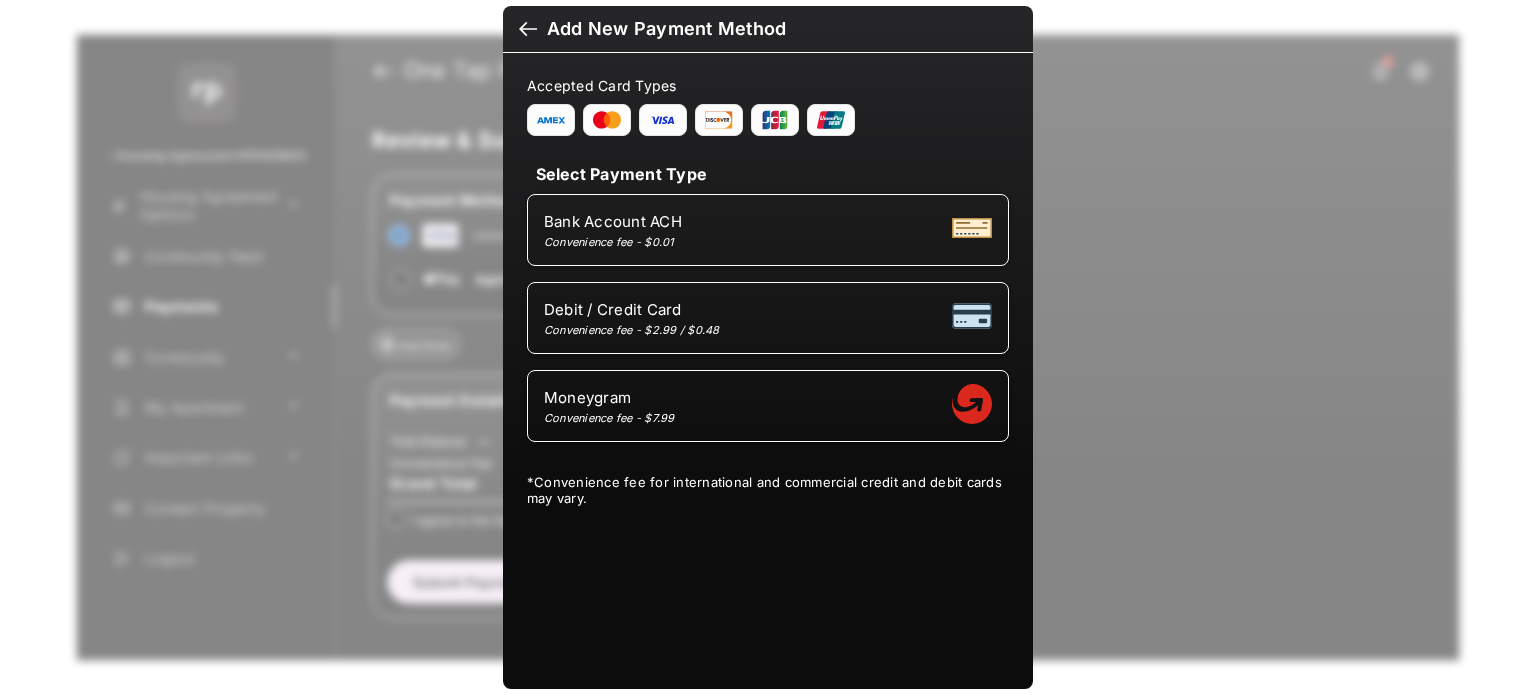 click on "Debit / Credit Card Convenience fee - $2.99 / $0.48" at bounding box center (768, 318) 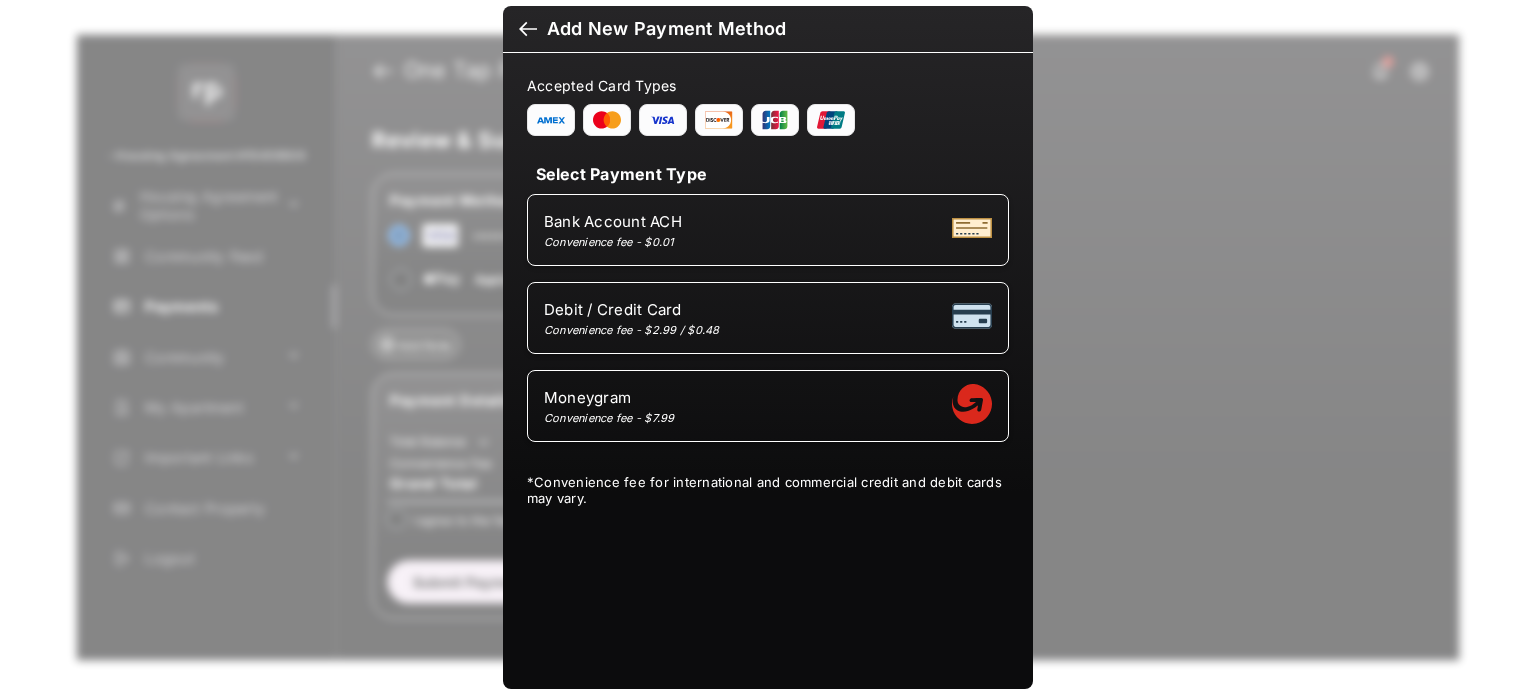 select on "**" 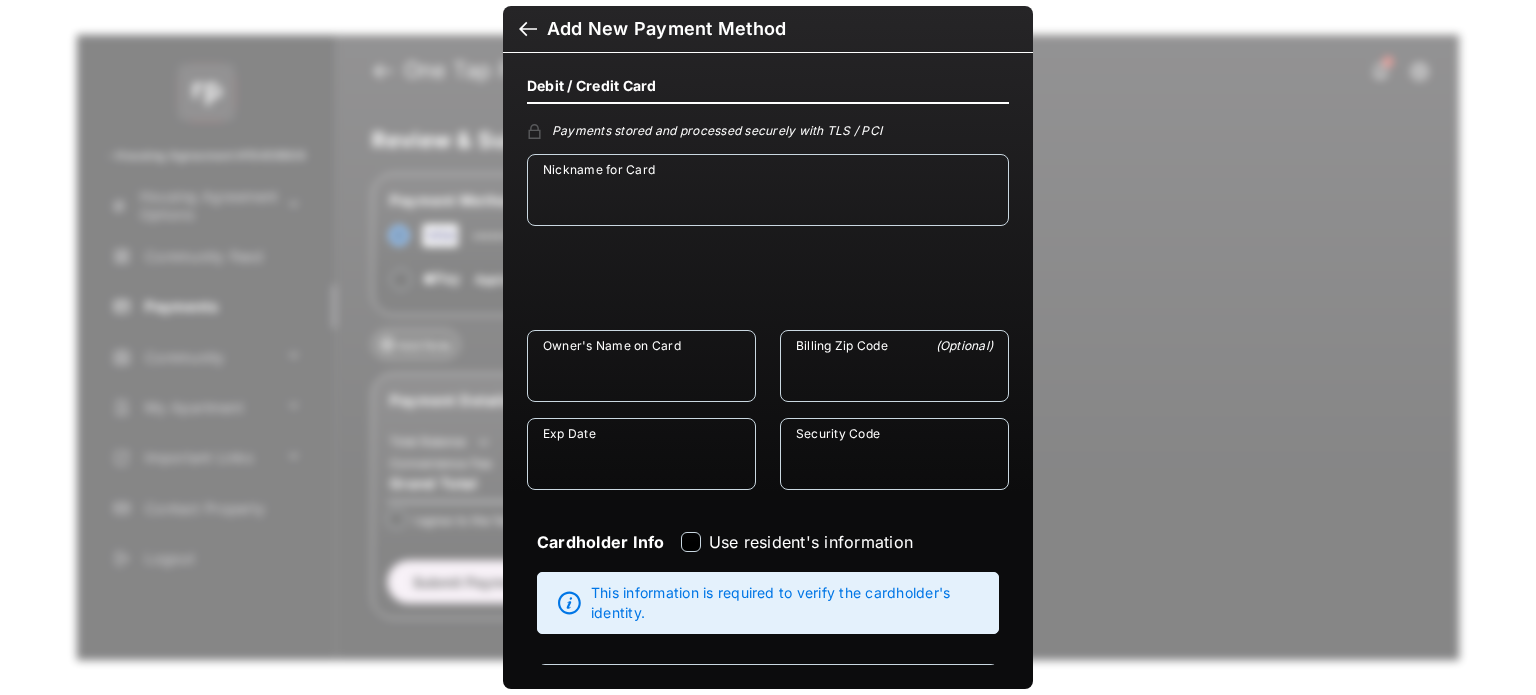 click at bounding box center (528, 31) 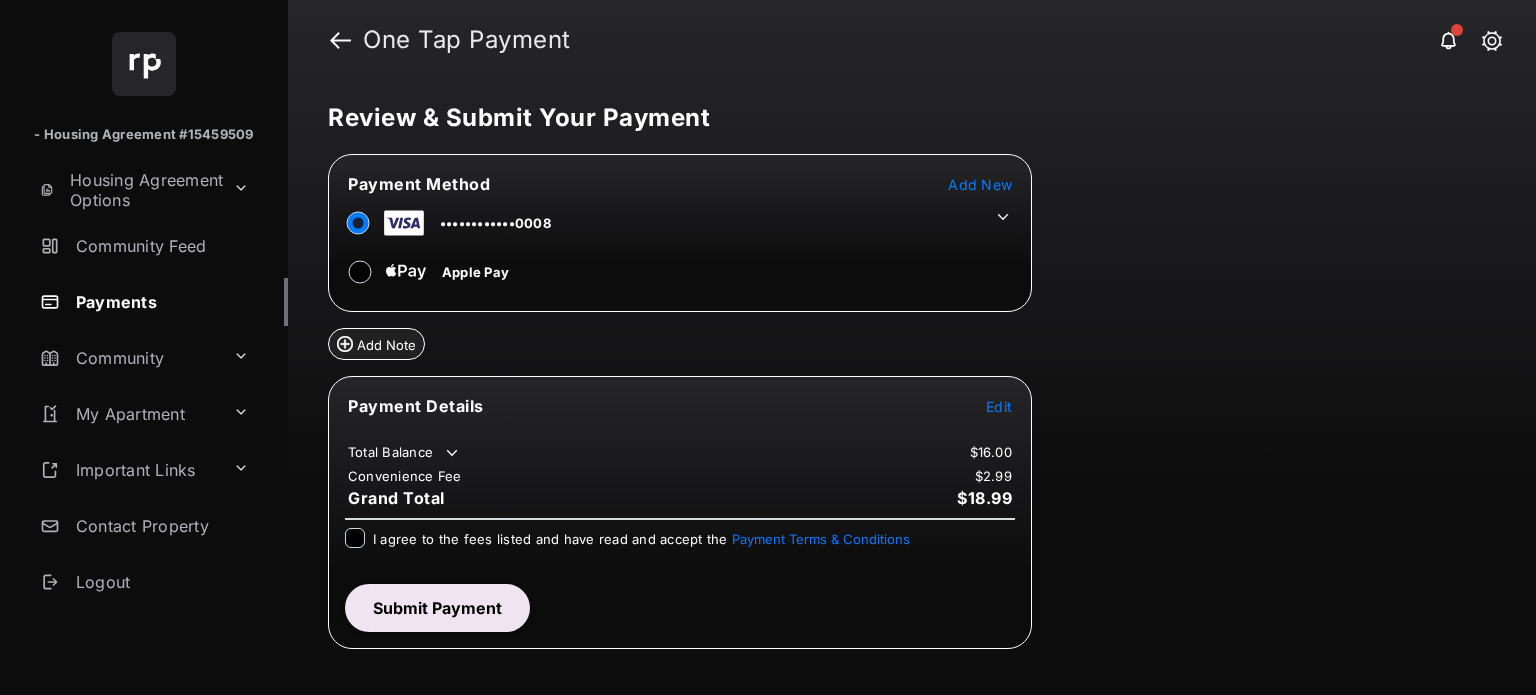 click on "Add New" at bounding box center (980, 184) 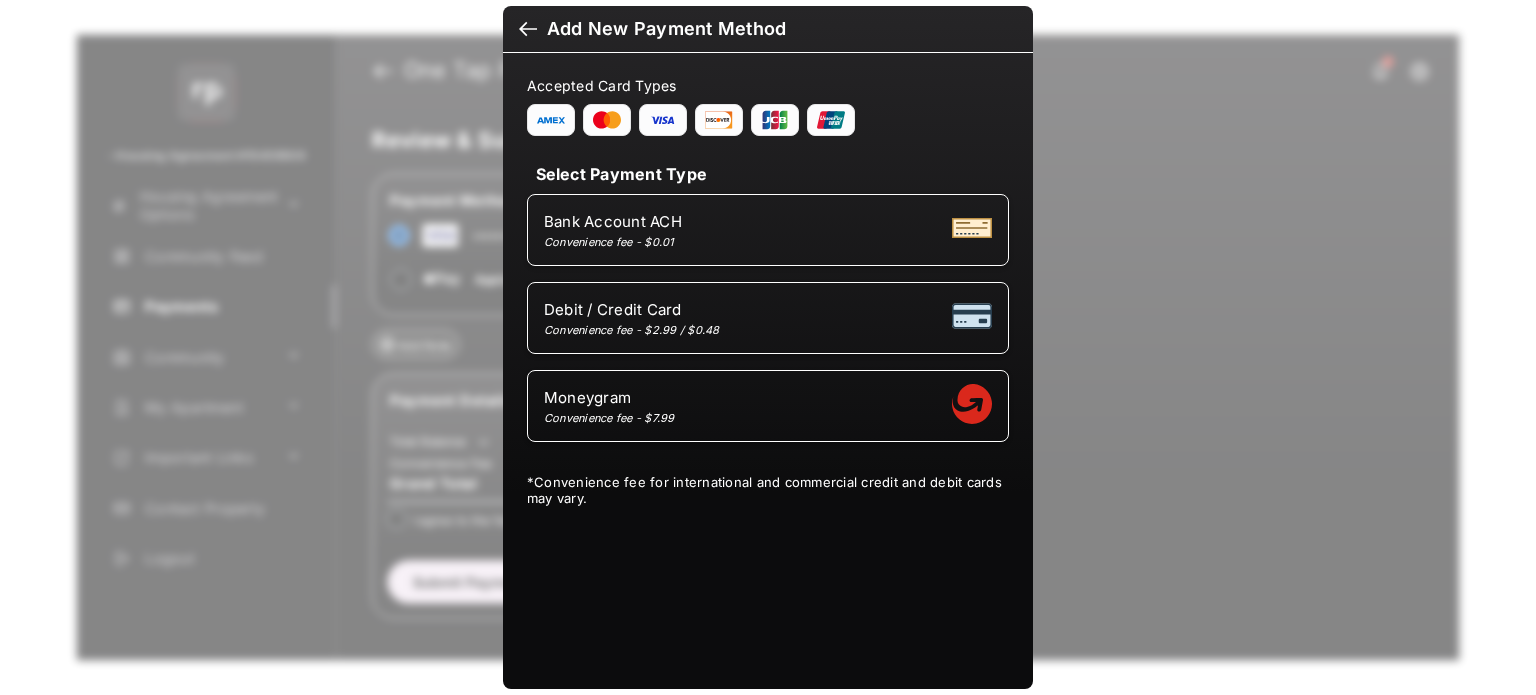 scroll, scrollTop: 17, scrollLeft: 0, axis: vertical 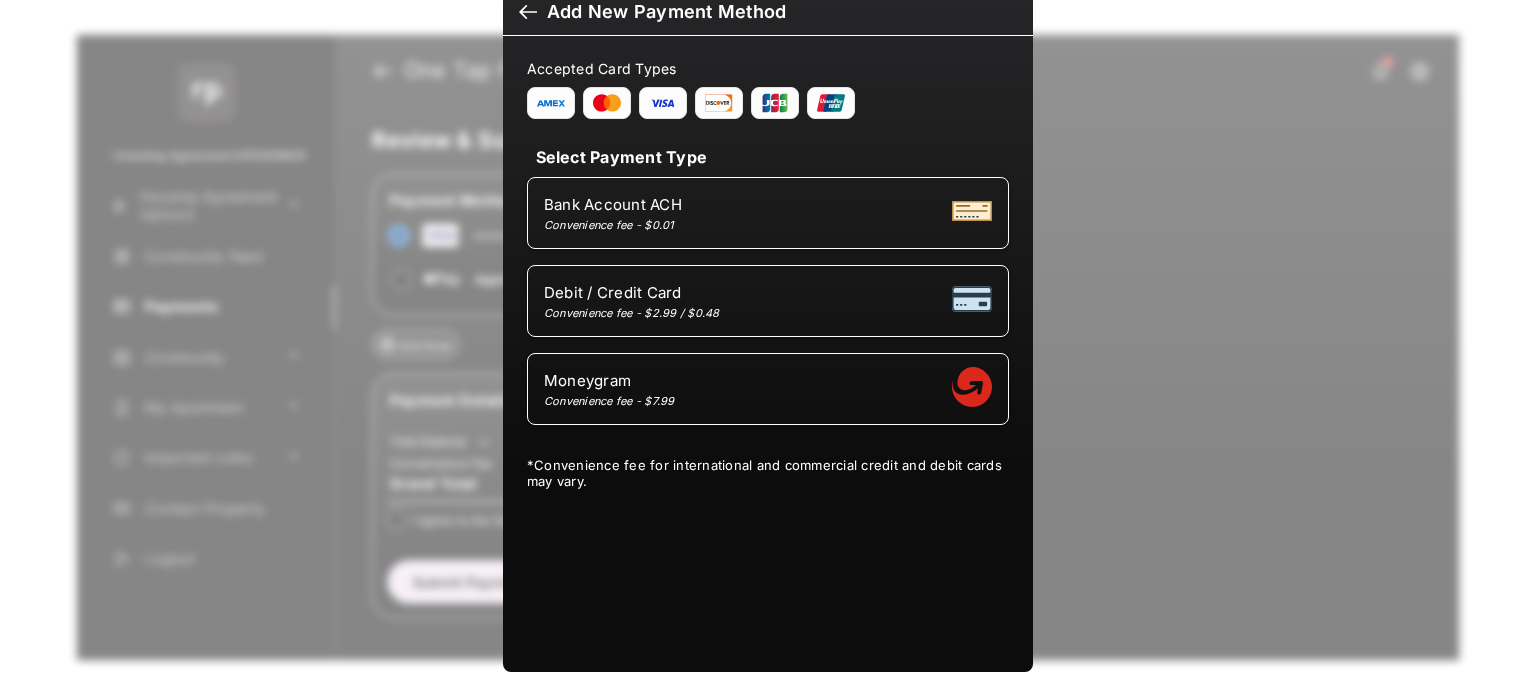 click on "Moneygram Convenience fee - $7.99" at bounding box center [768, 389] 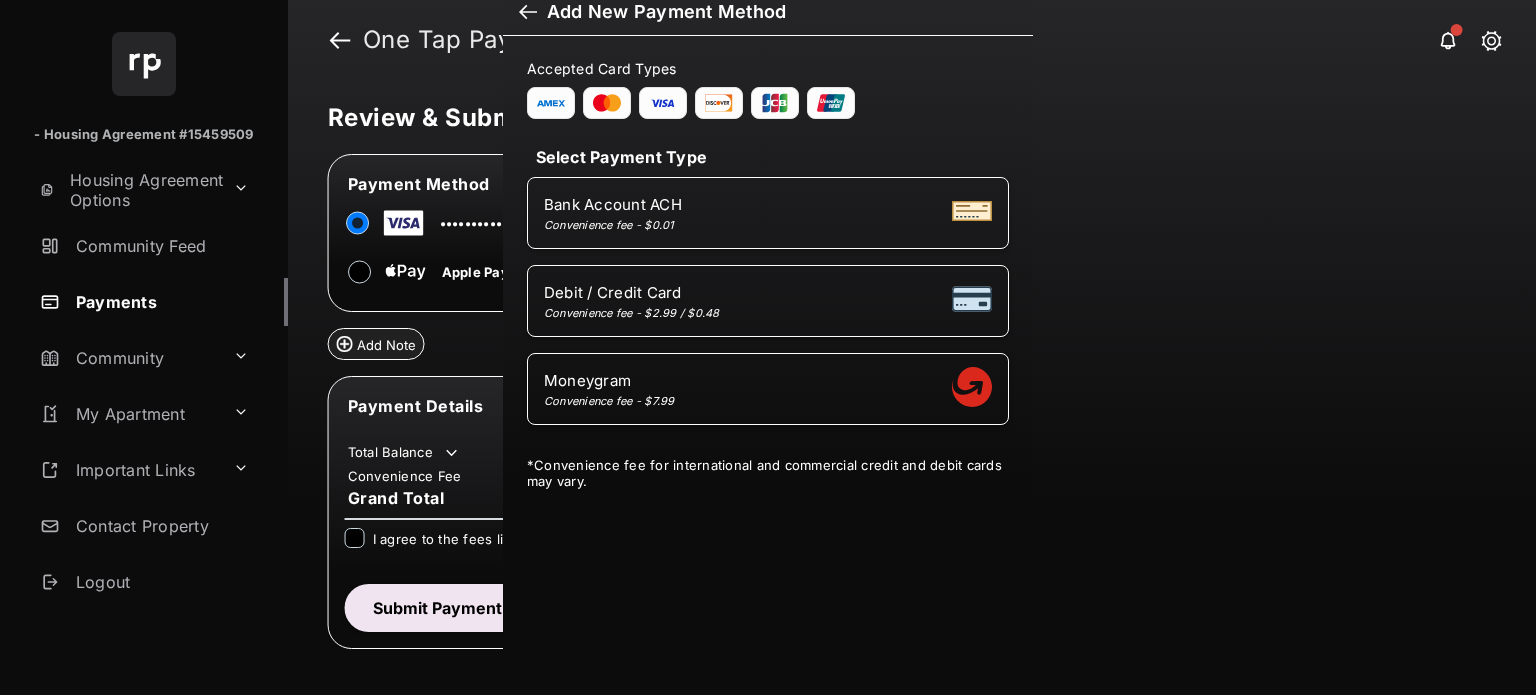 select on "**********" 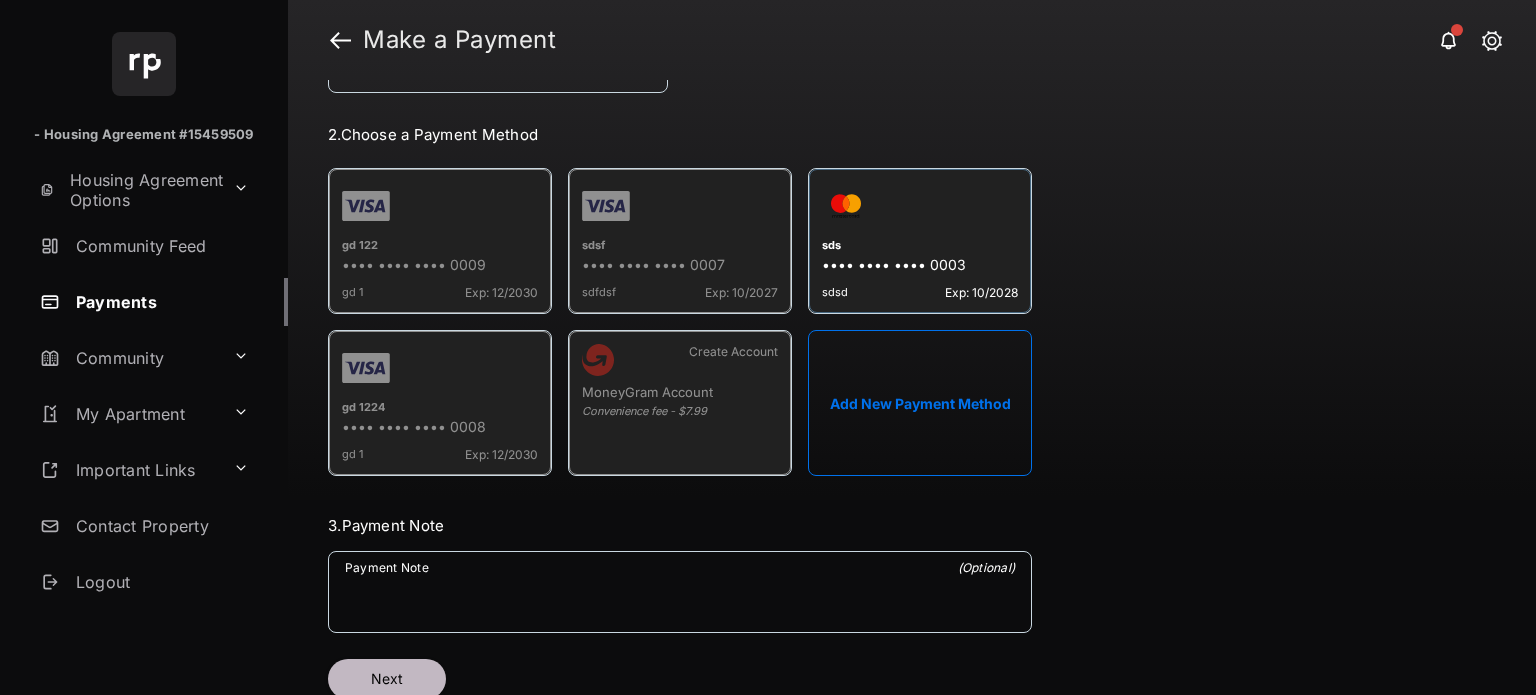 scroll, scrollTop: 484, scrollLeft: 0, axis: vertical 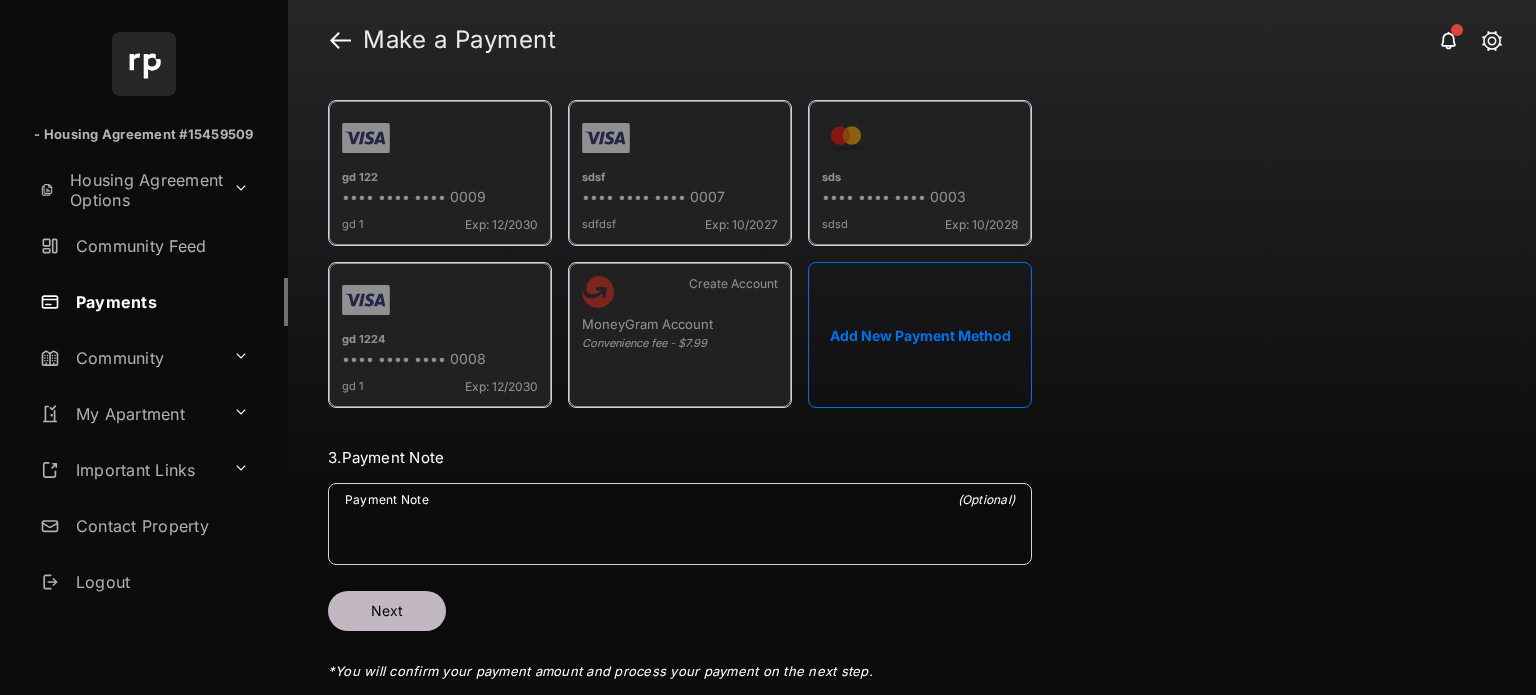 click on "Add New Payment Method" at bounding box center [920, 335] 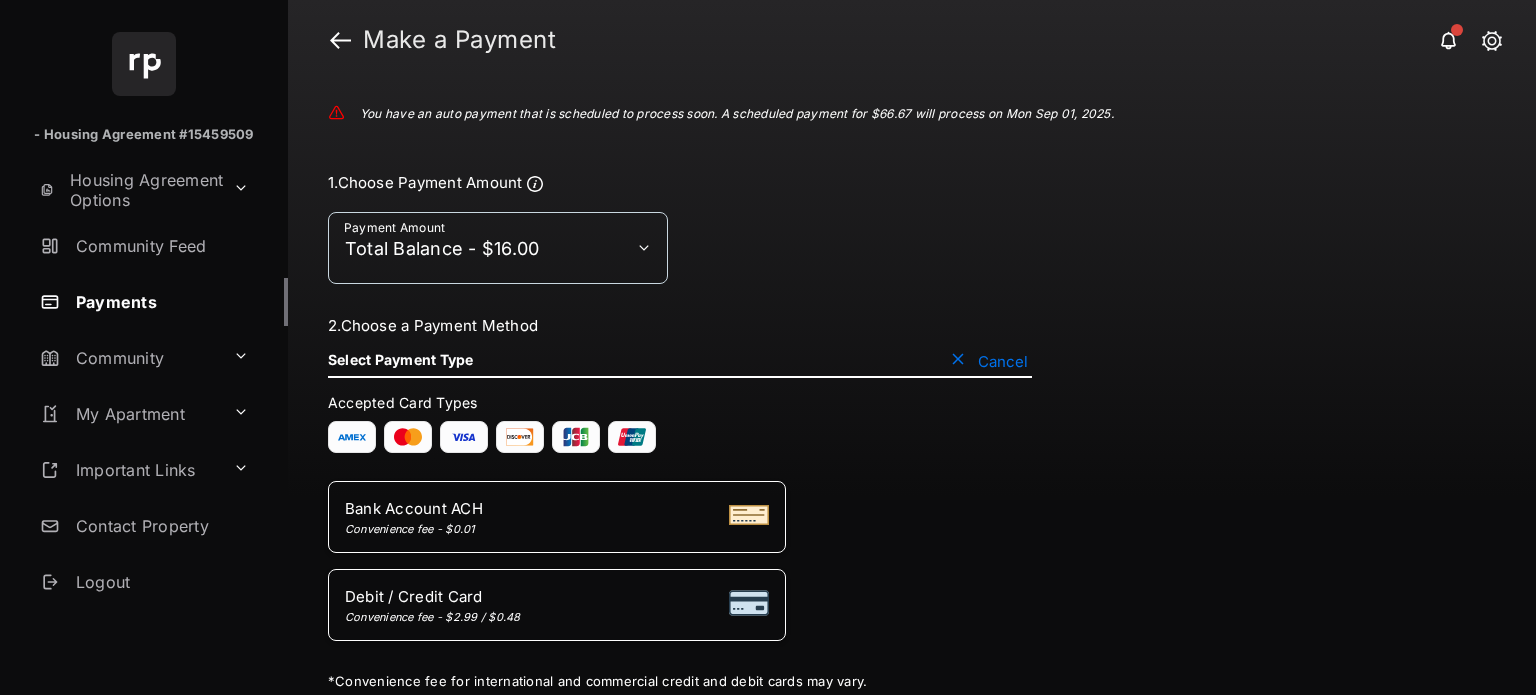 scroll, scrollTop: 223, scrollLeft: 0, axis: vertical 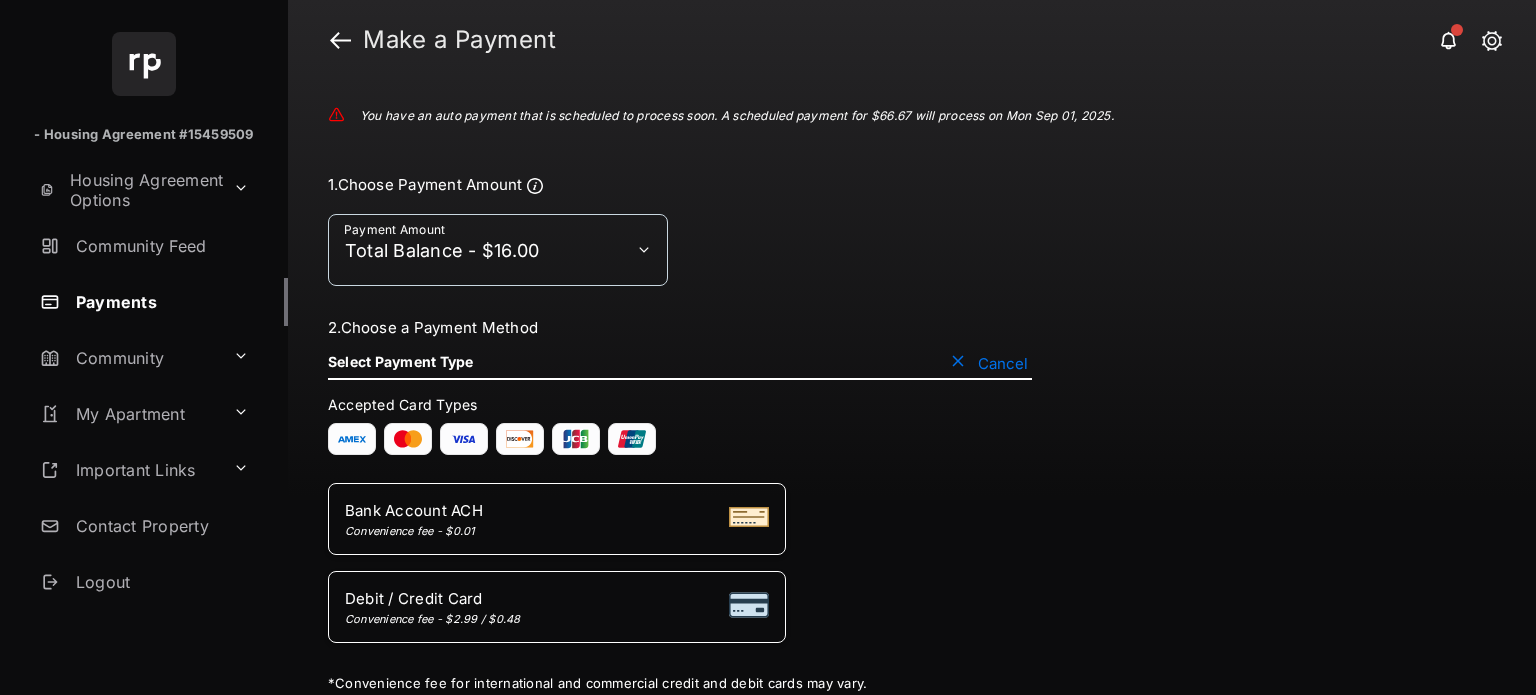 click on "Debit / Credit Card Convenience fee - $2.99 / $0.48" at bounding box center (557, 607) 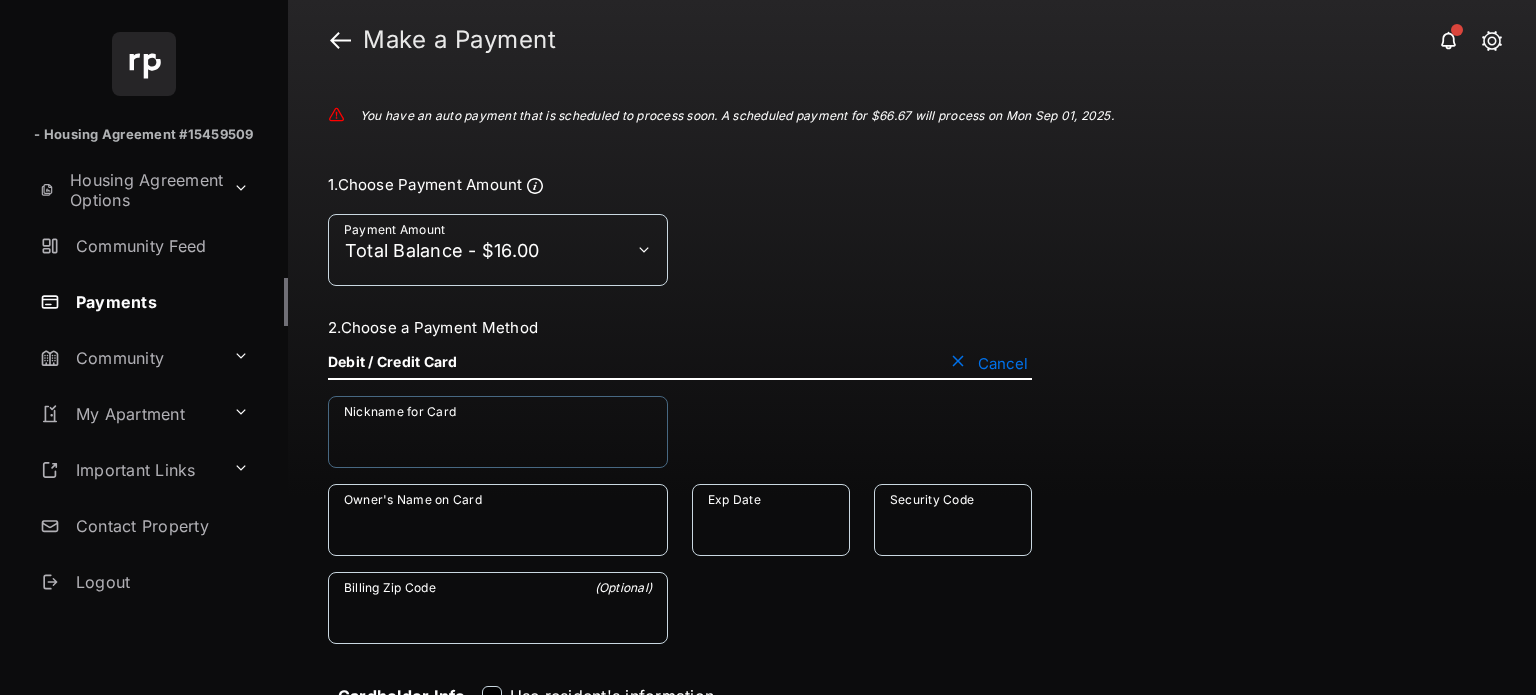 click on "Nickname for Card" at bounding box center [498, 432] 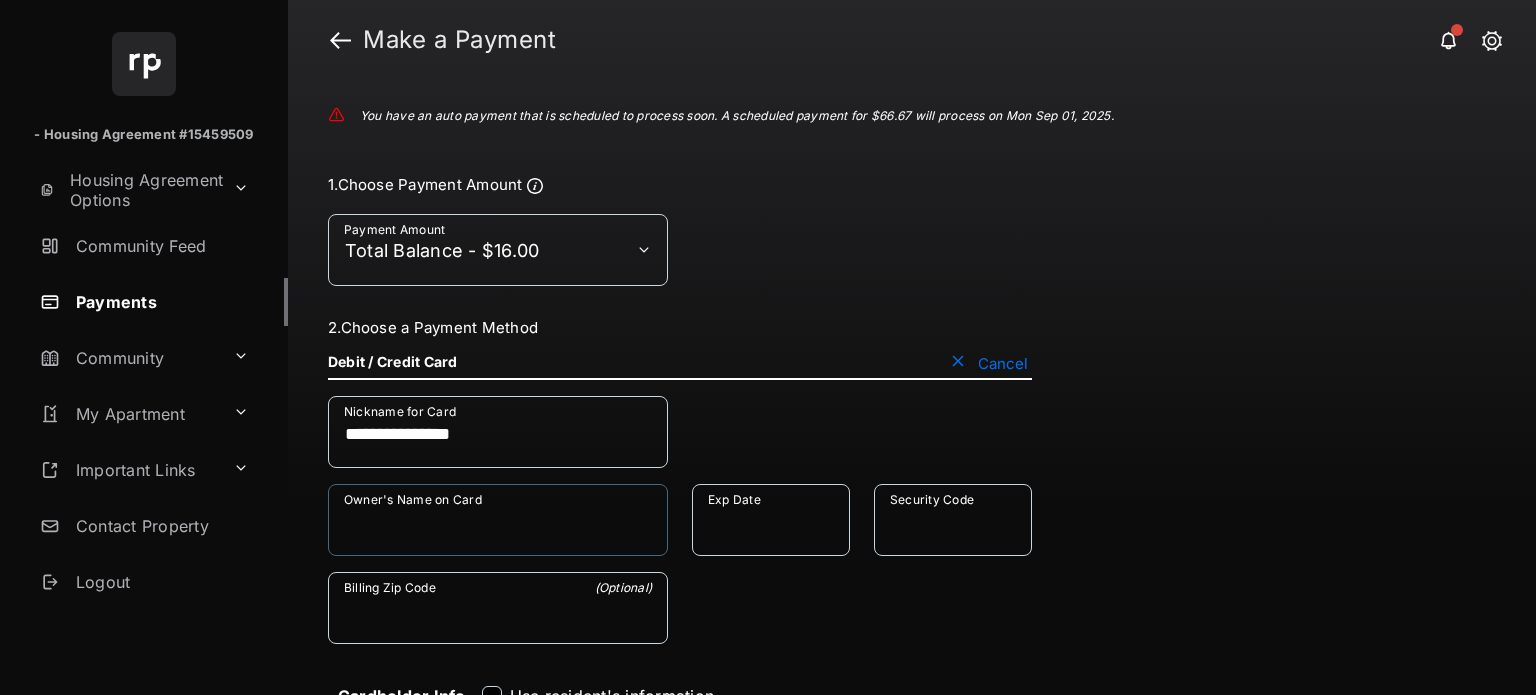 click on "Owner's Name on Card" at bounding box center [498, 520] 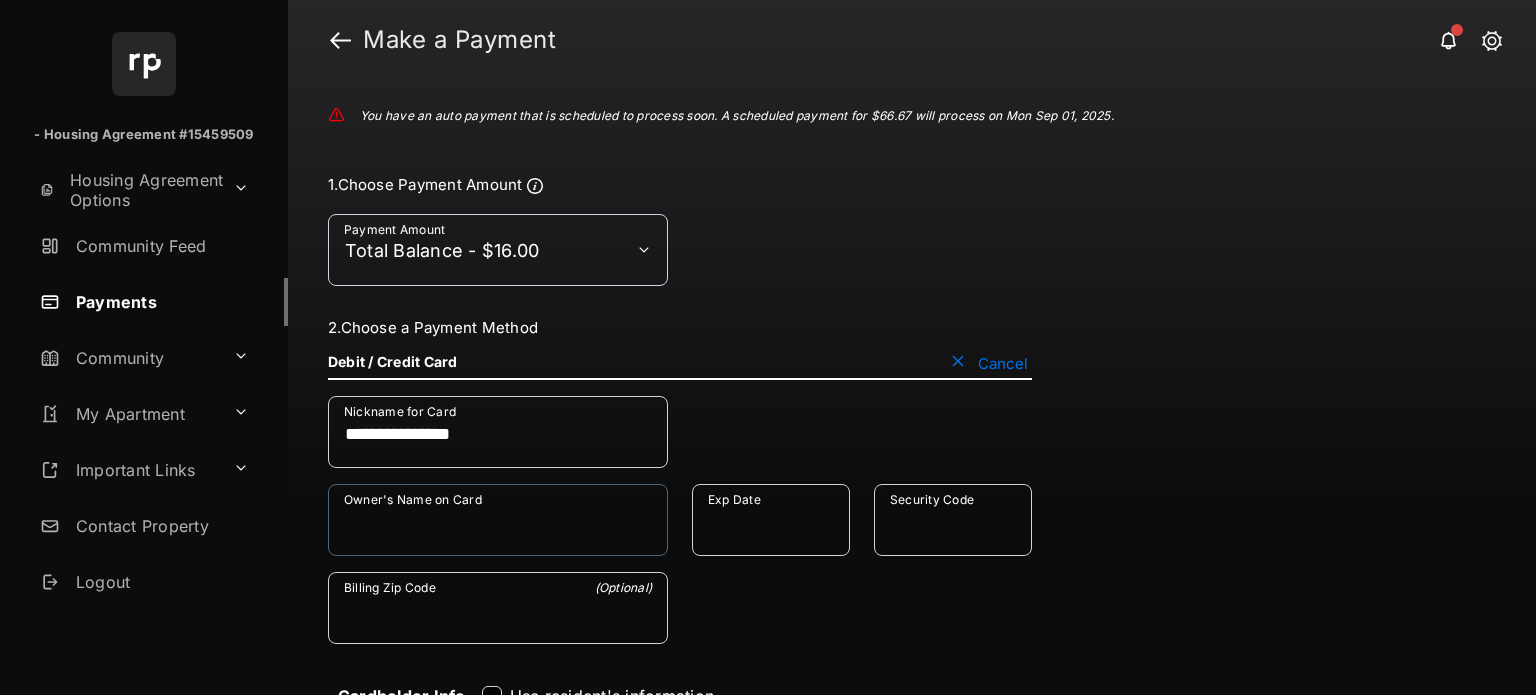 type on "**********" 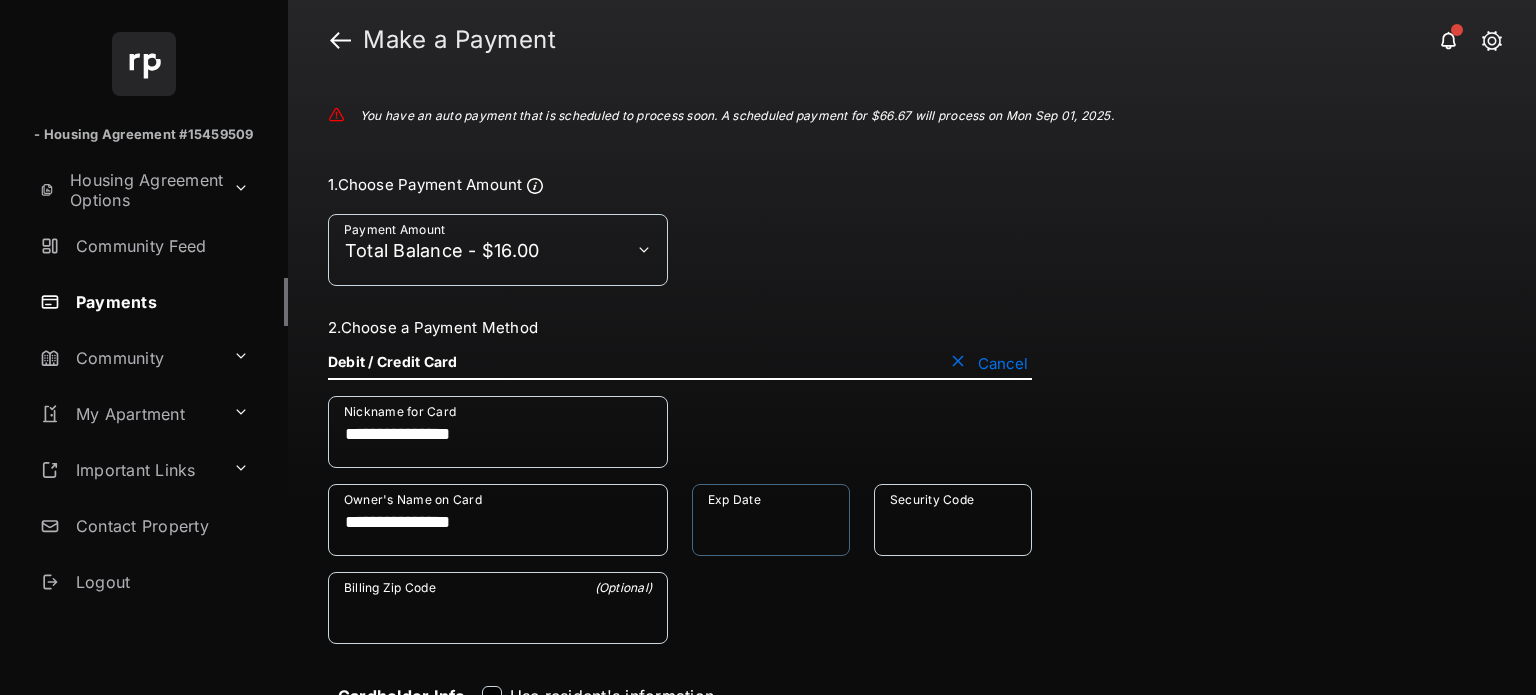 click on "Exp Date" at bounding box center (771, 520) 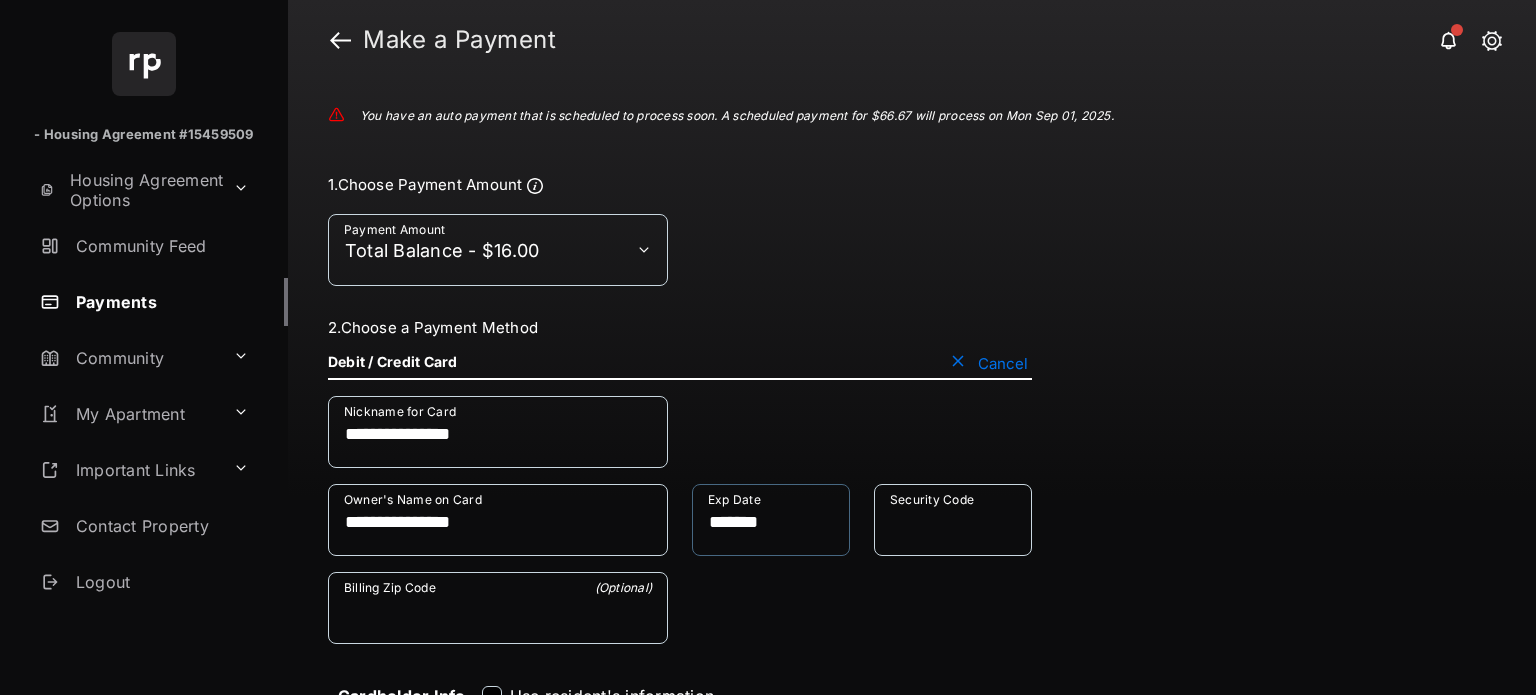type on "*******" 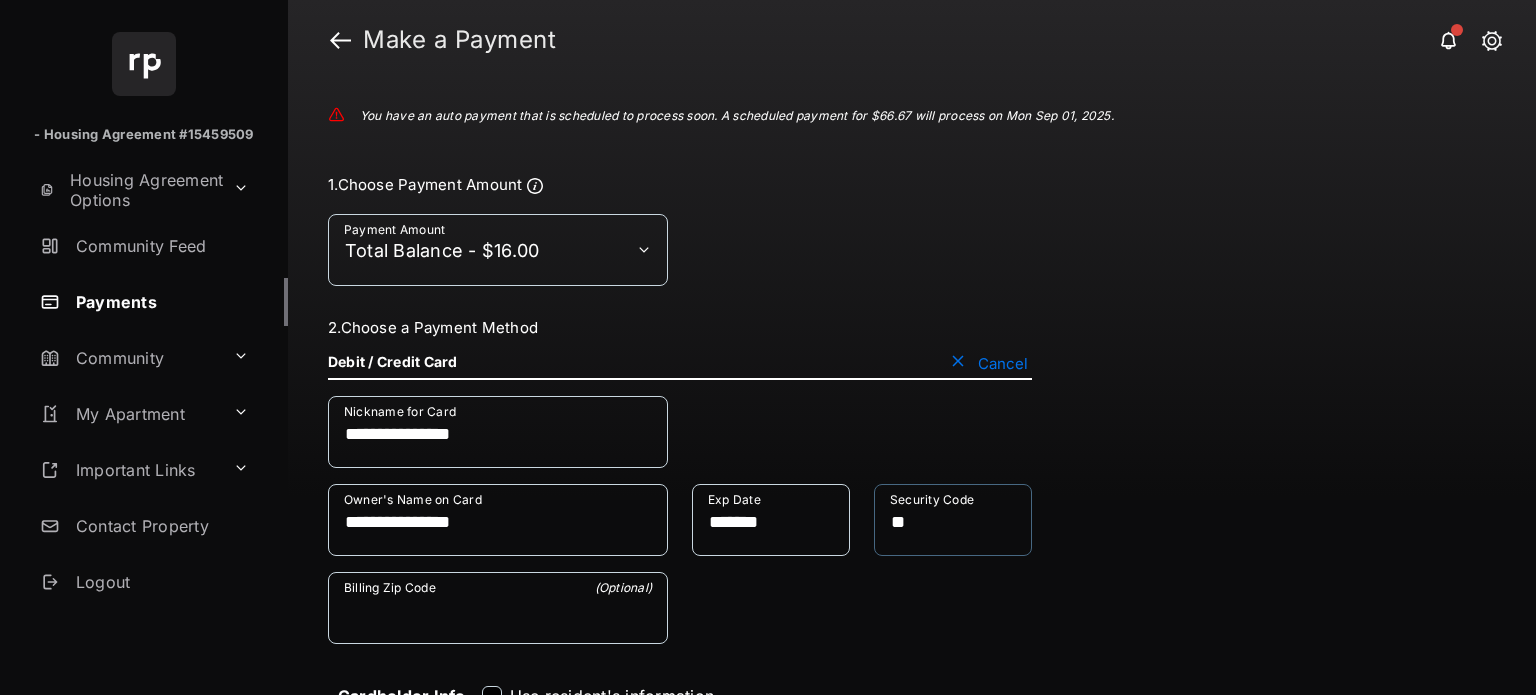 type on "**" 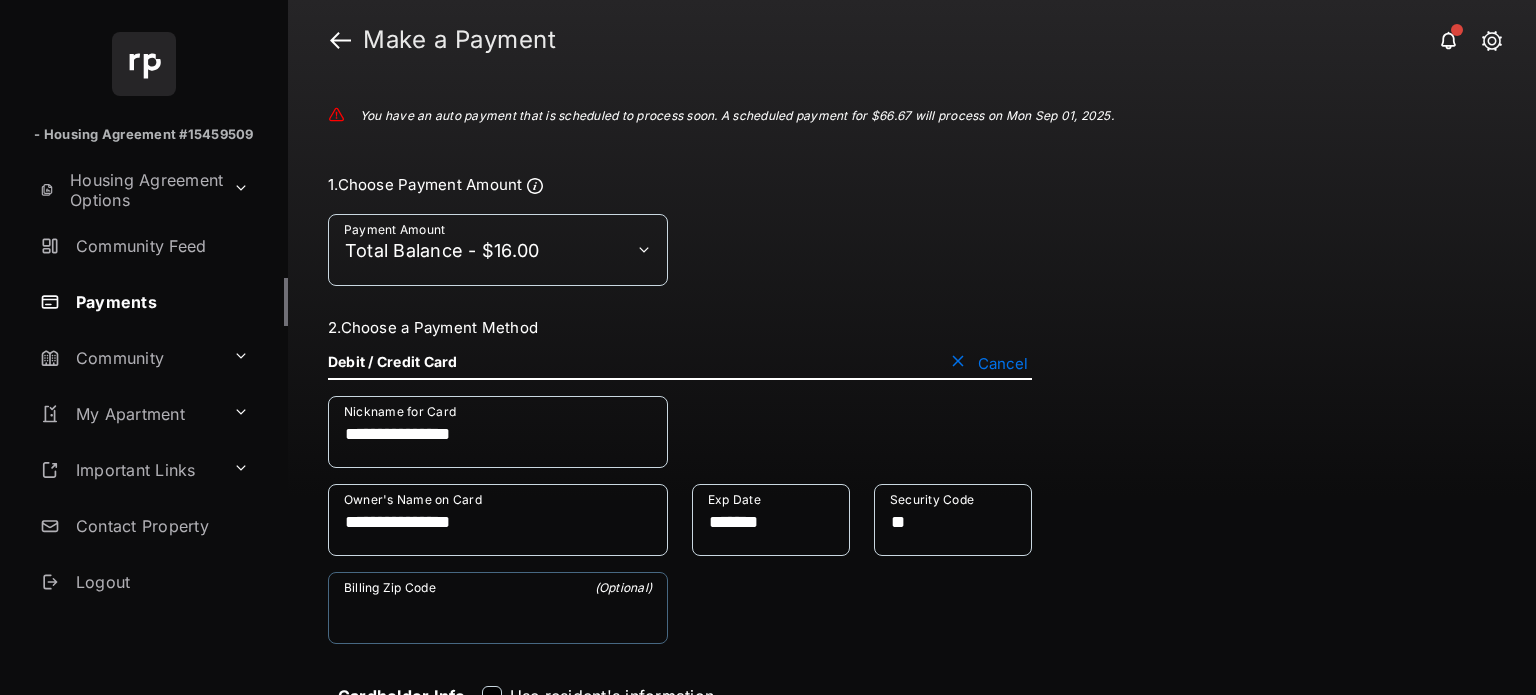 click on "Billing Zip Code" at bounding box center [498, 608] 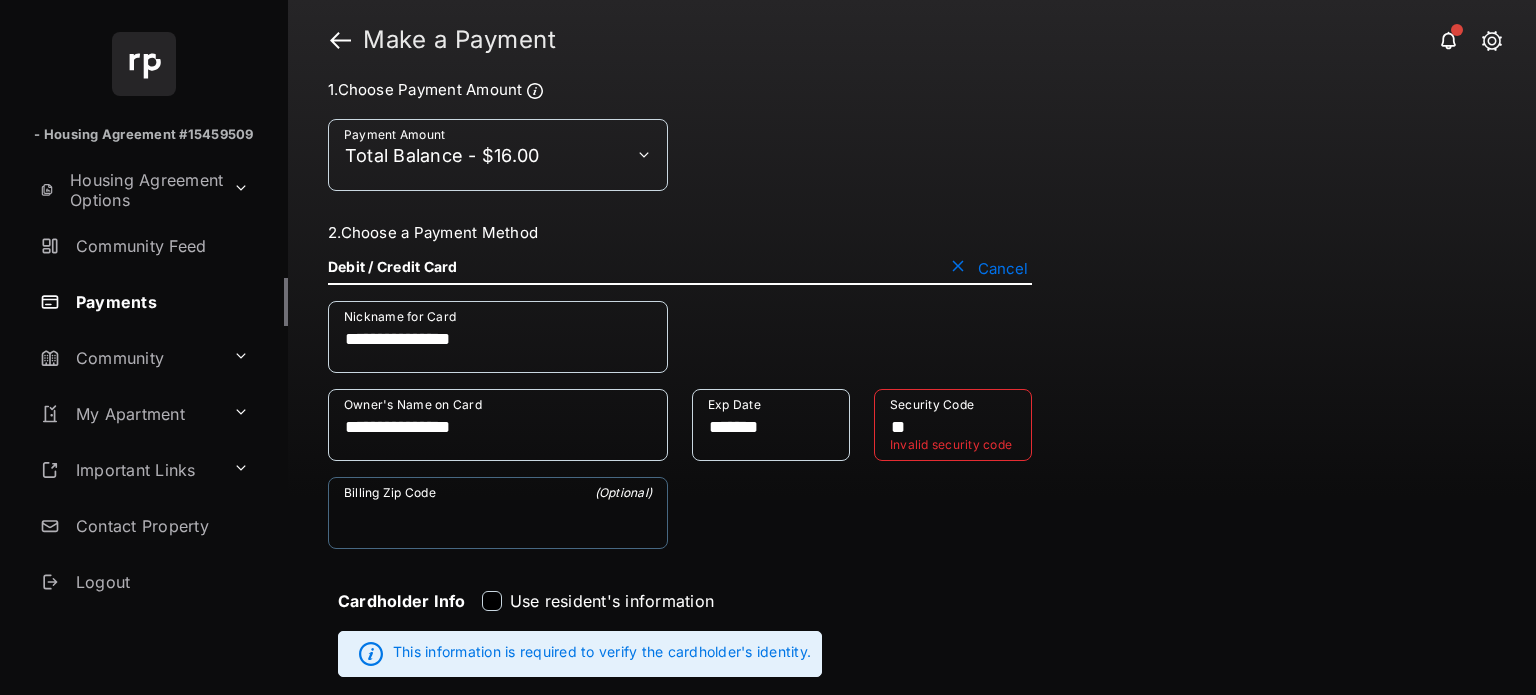scroll, scrollTop: 323, scrollLeft: 0, axis: vertical 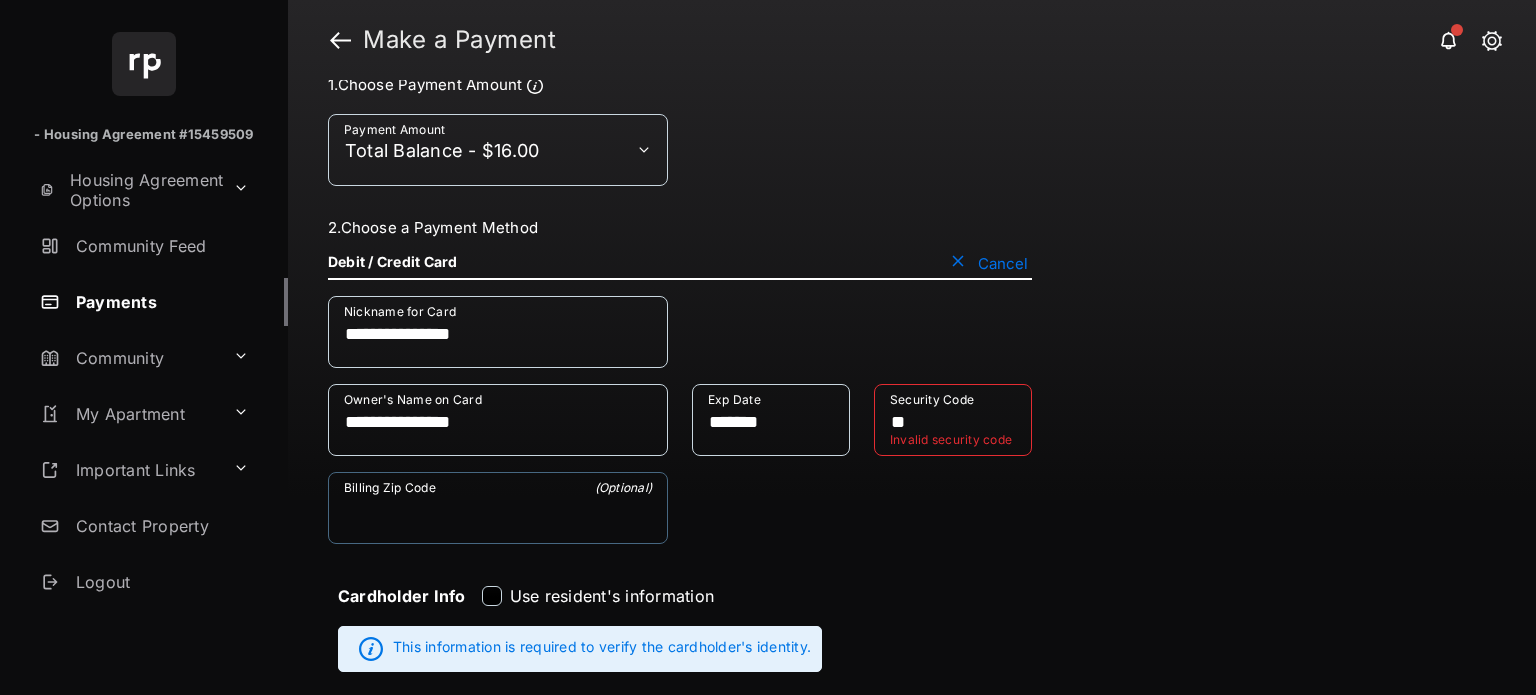 type on "*****" 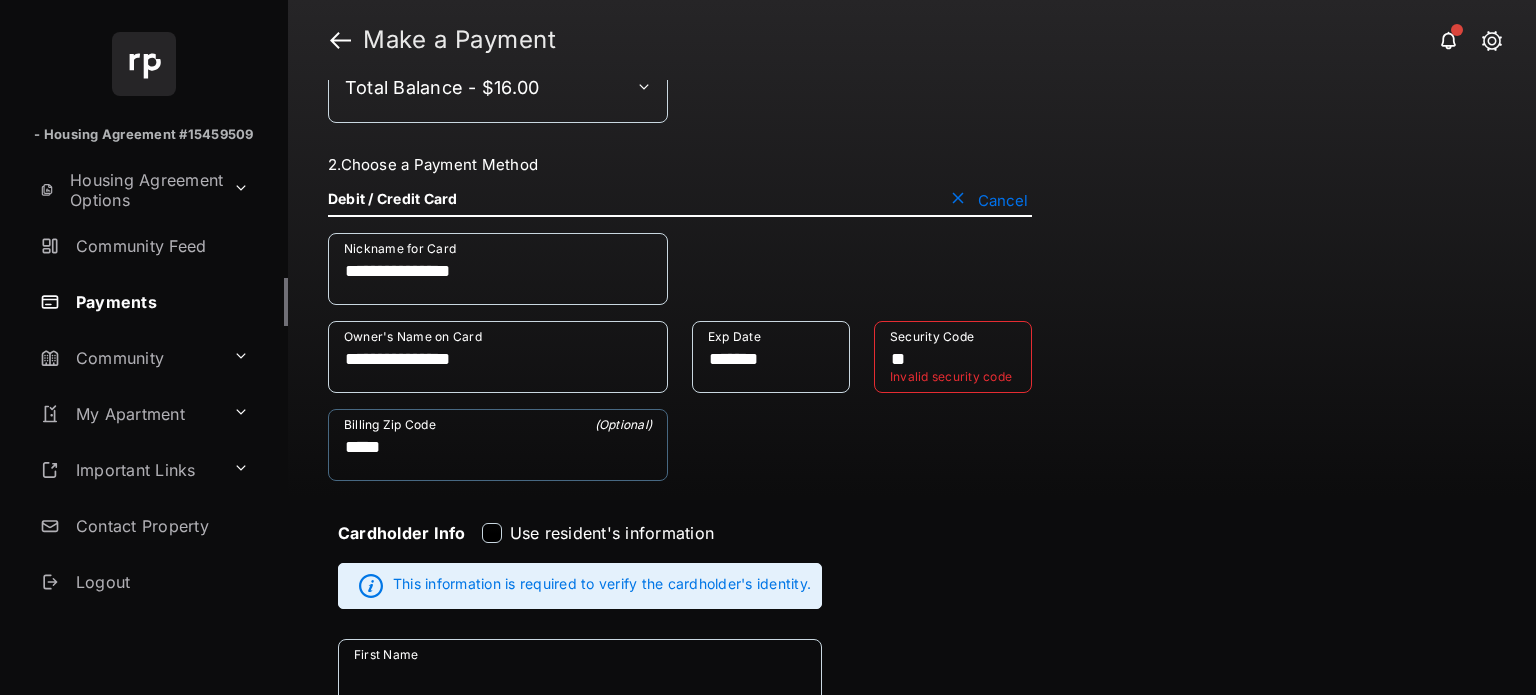 scroll, scrollTop: 623, scrollLeft: 0, axis: vertical 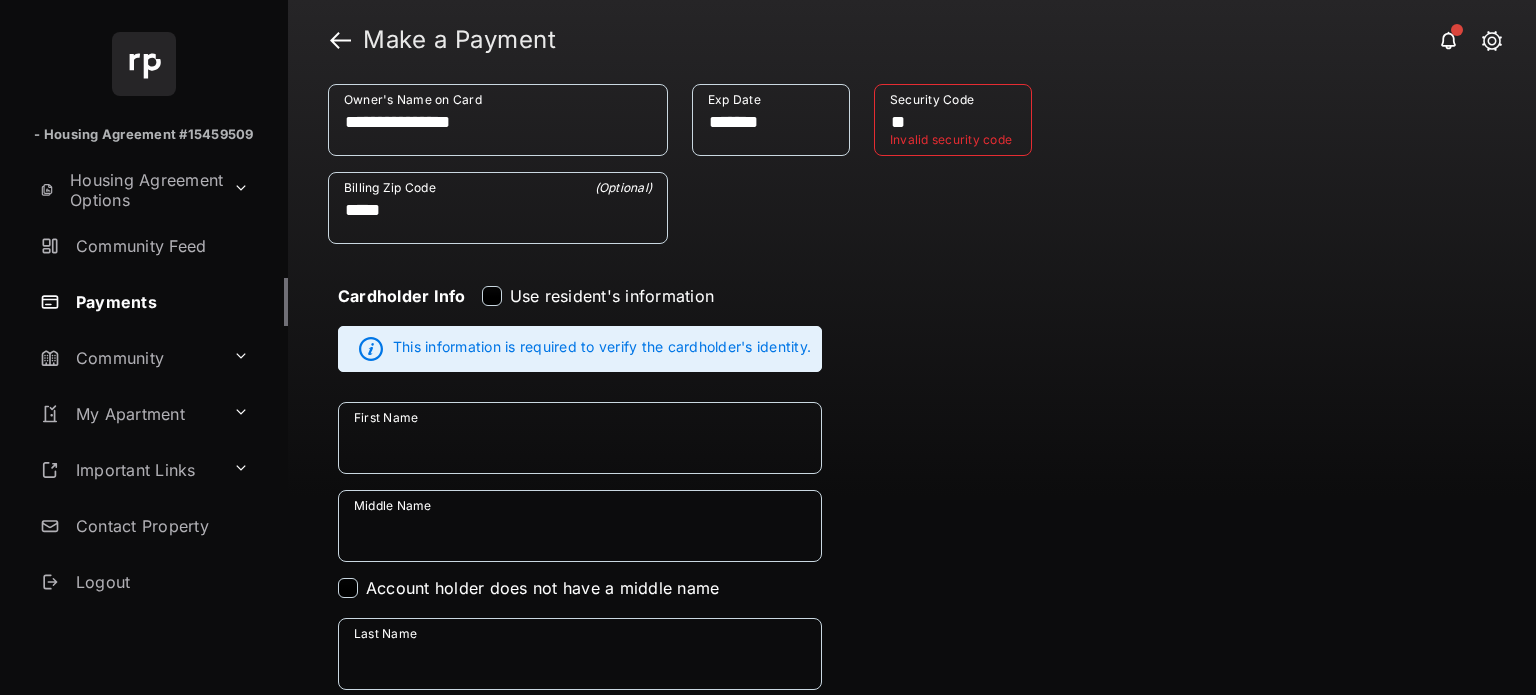 click on "Cardholder Info Use resident's information" at bounding box center [580, 298] 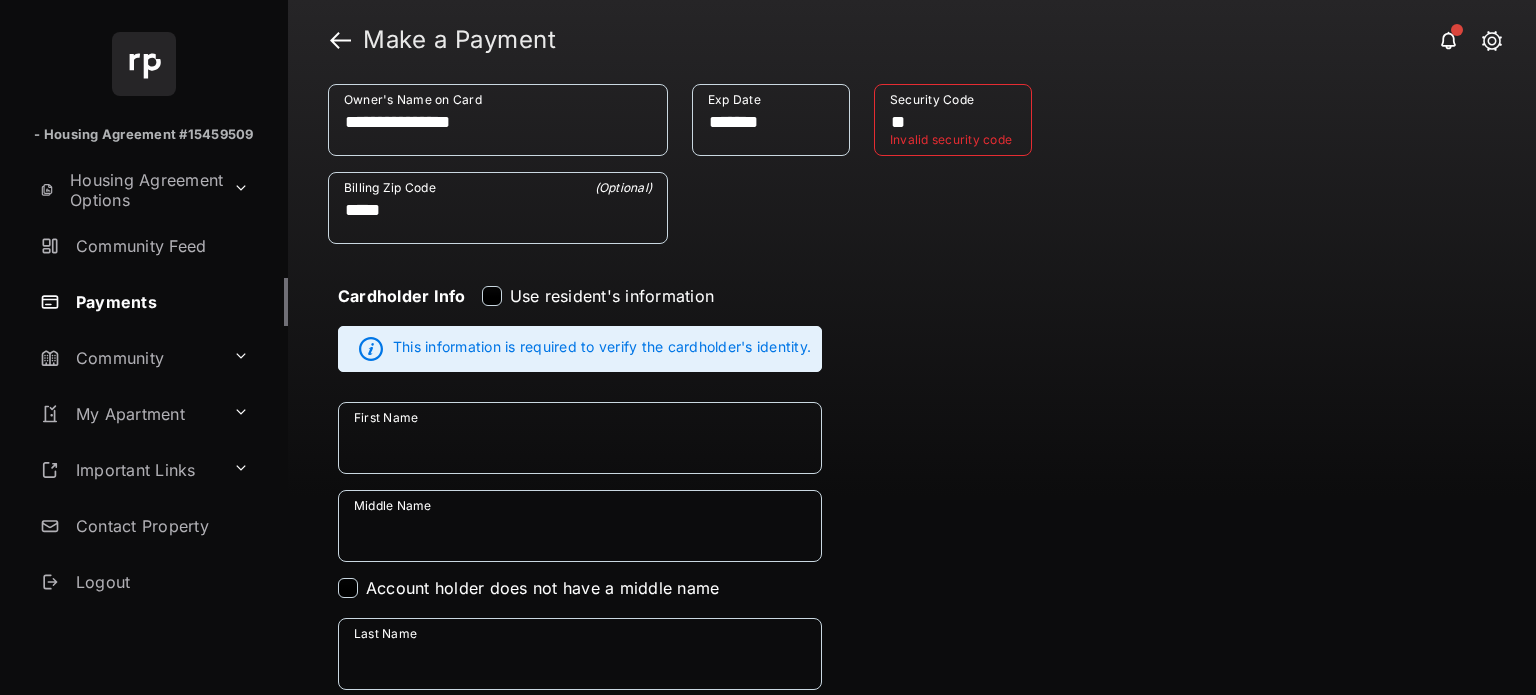 type on "******" 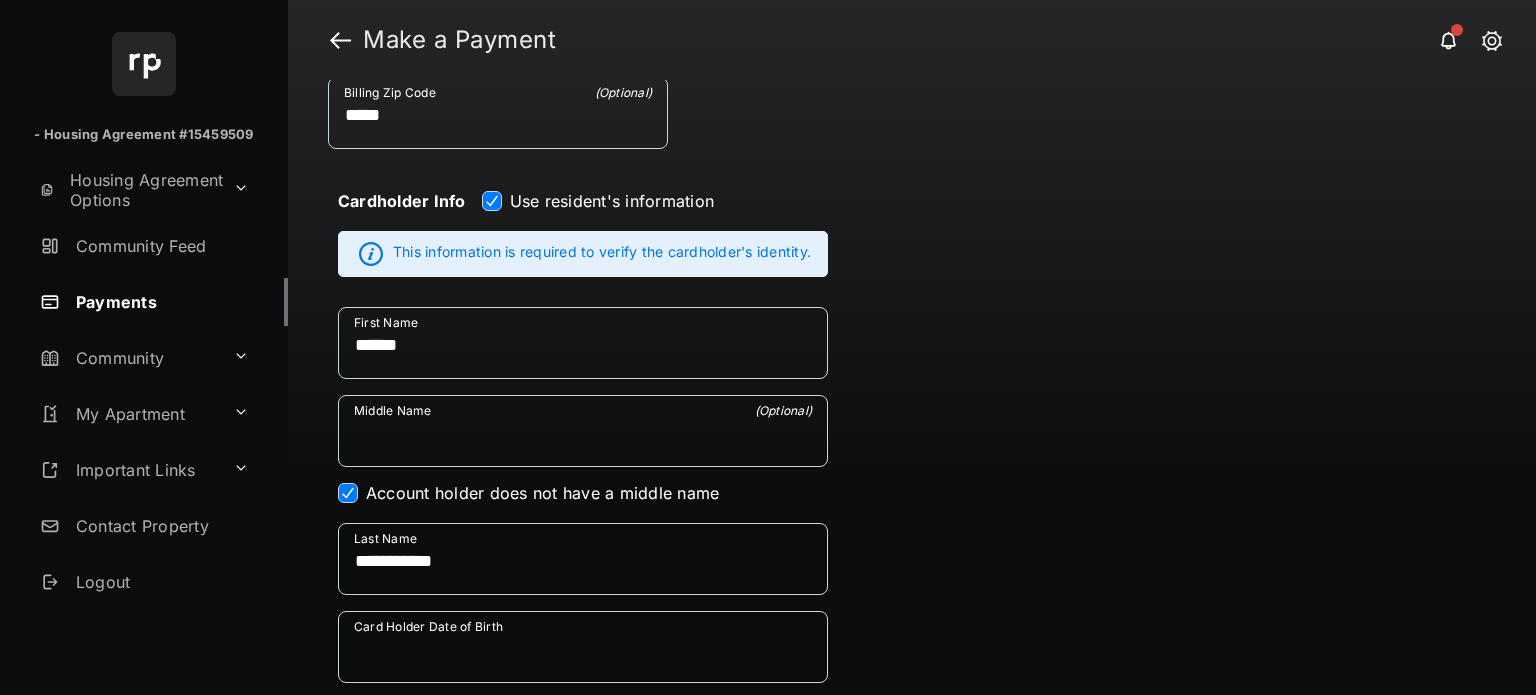 scroll, scrollTop: 723, scrollLeft: 0, axis: vertical 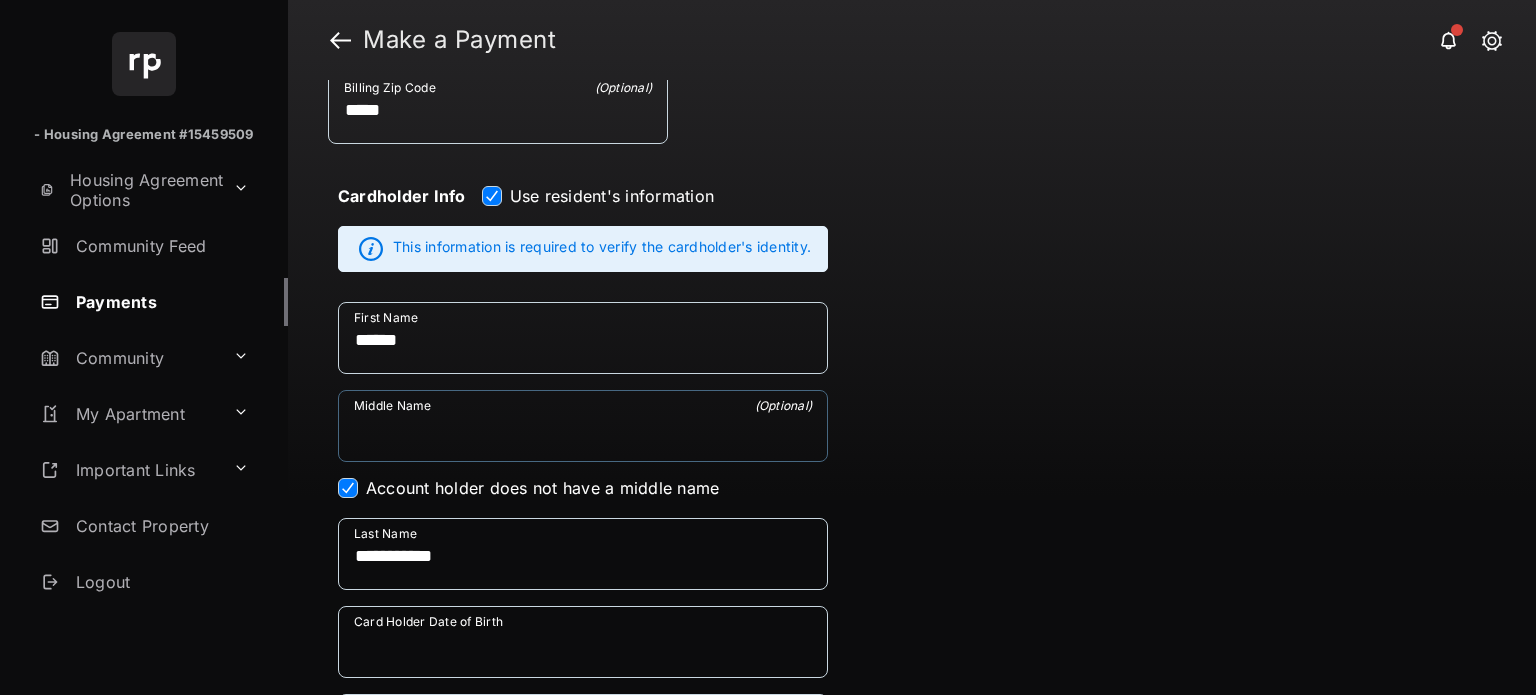 click on "Middle Name" at bounding box center [583, 426] 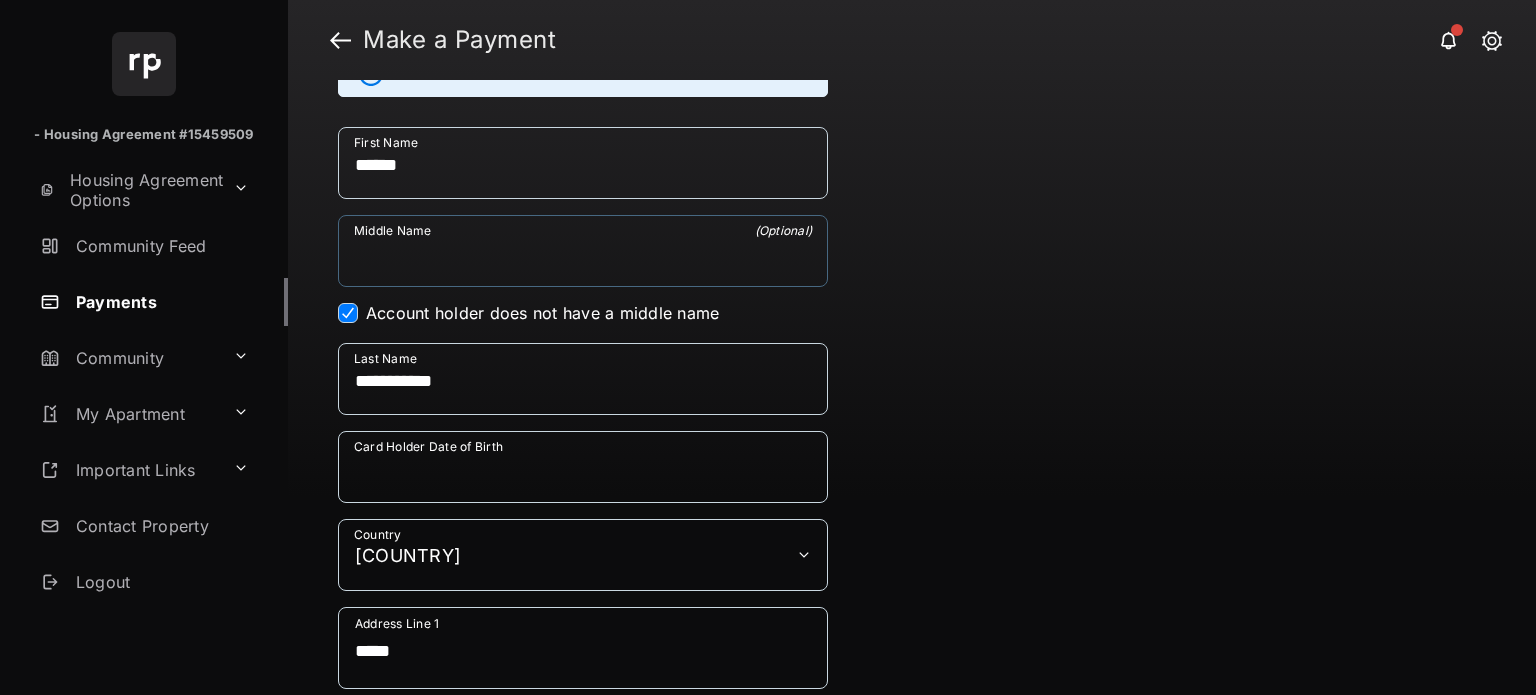 scroll, scrollTop: 923, scrollLeft: 0, axis: vertical 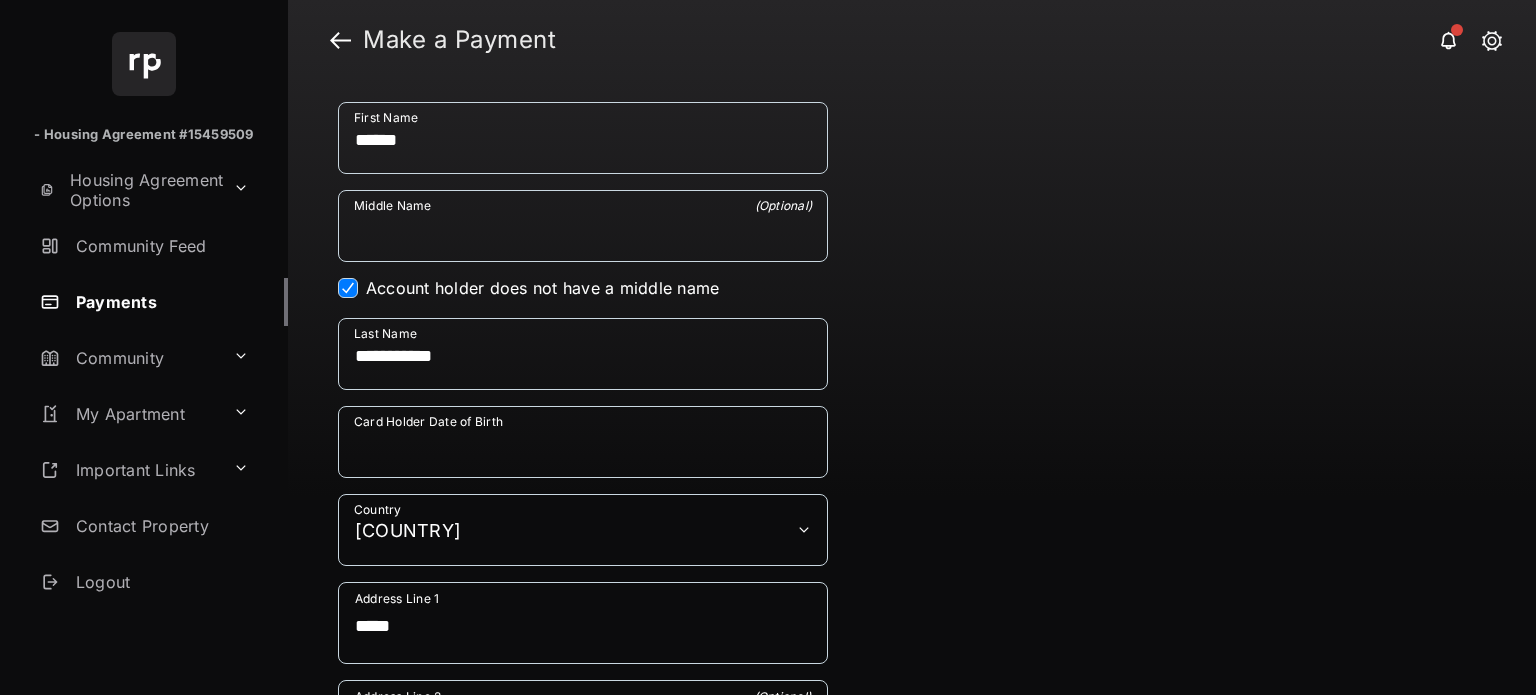 click on "**********" at bounding box center (680, 414) 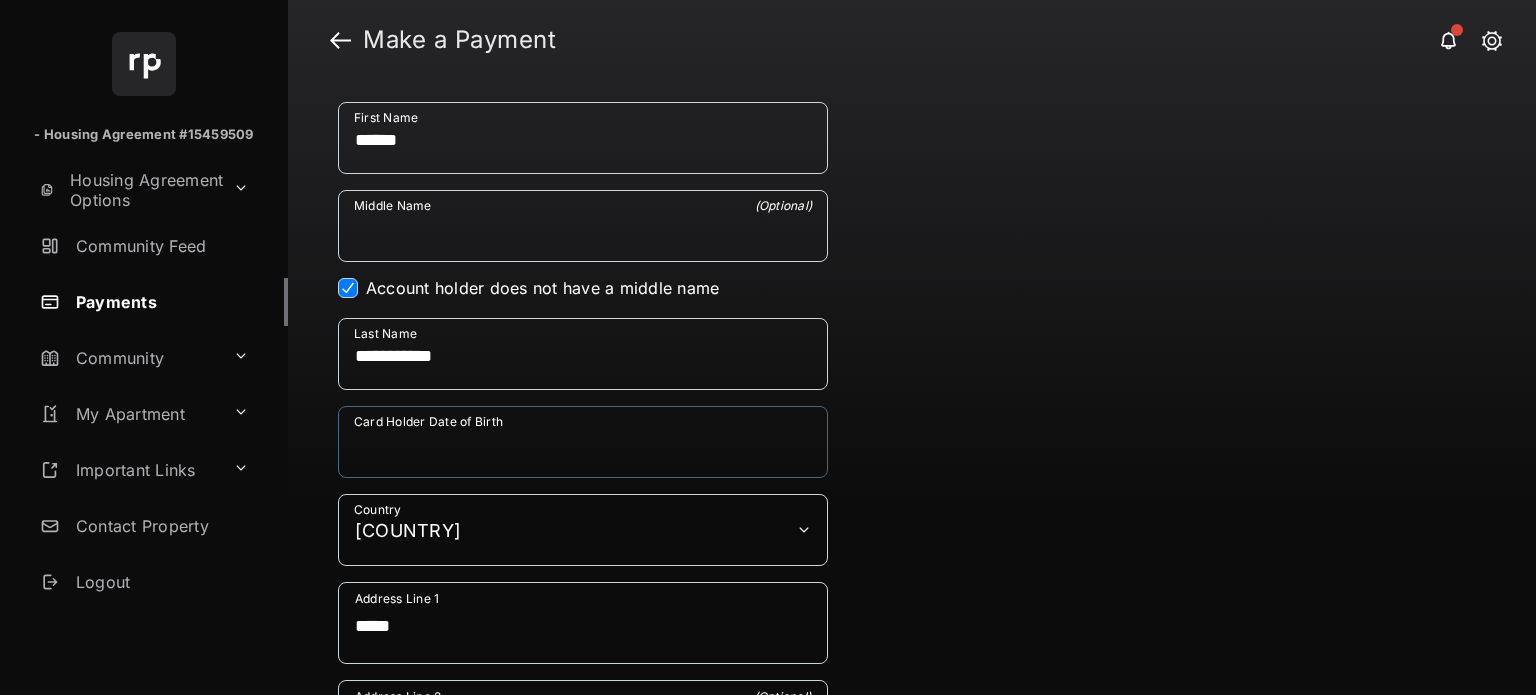click on "Card Holder Date of Birth" at bounding box center [583, 442] 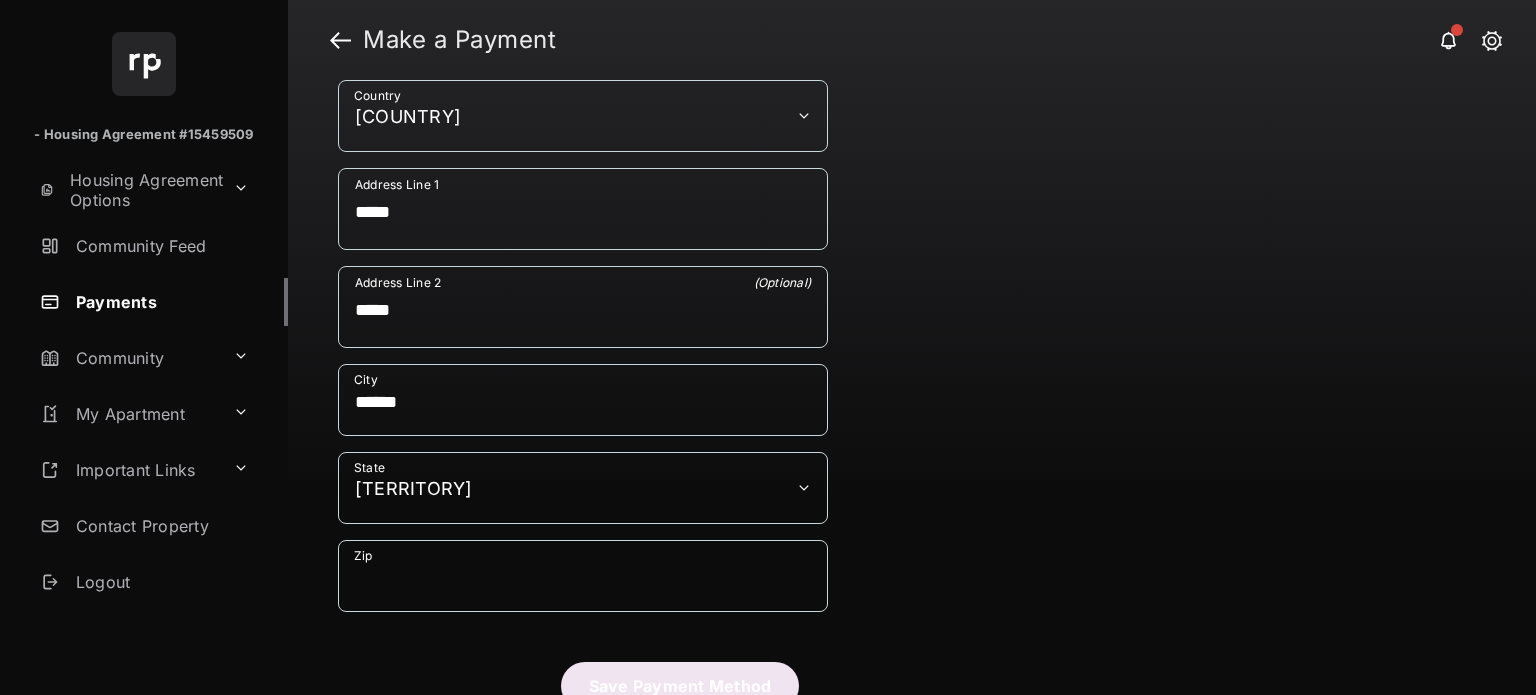 scroll, scrollTop: 1356, scrollLeft: 0, axis: vertical 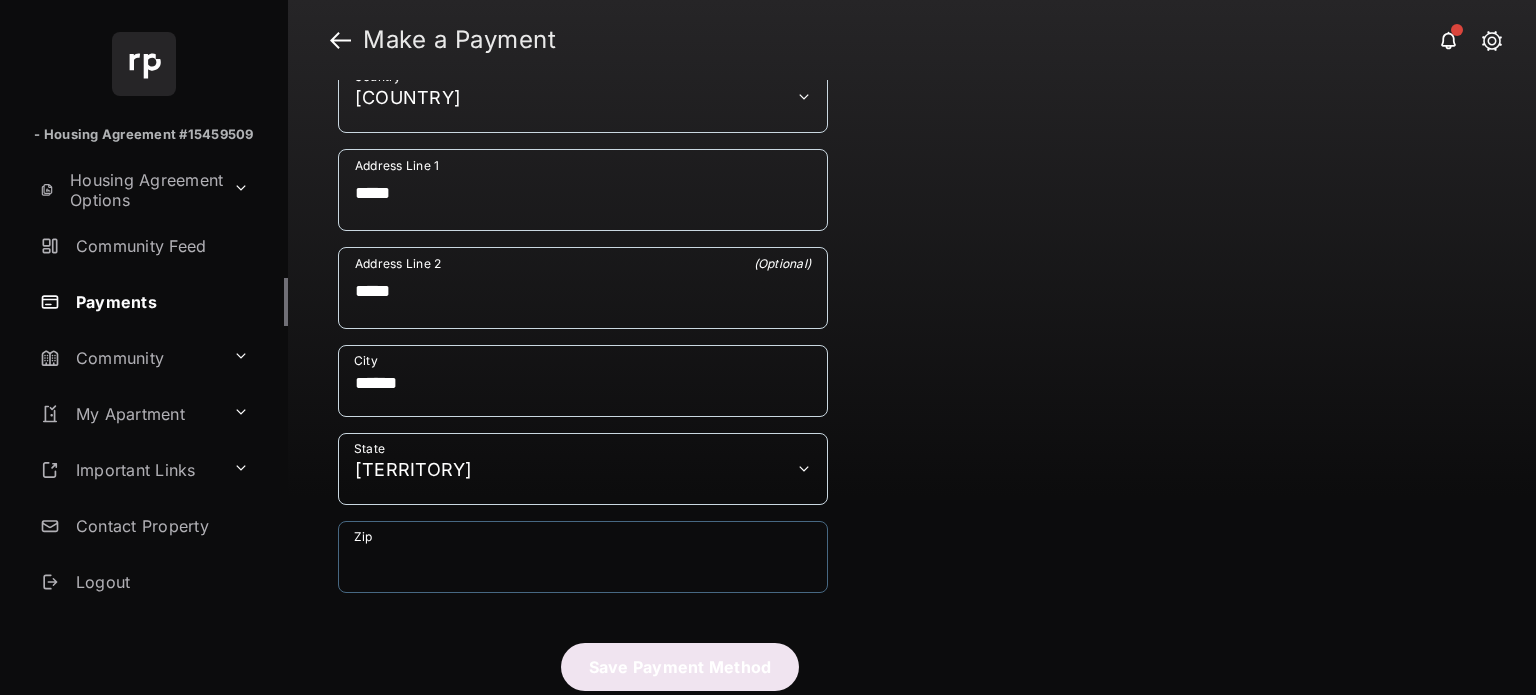 type on "**********" 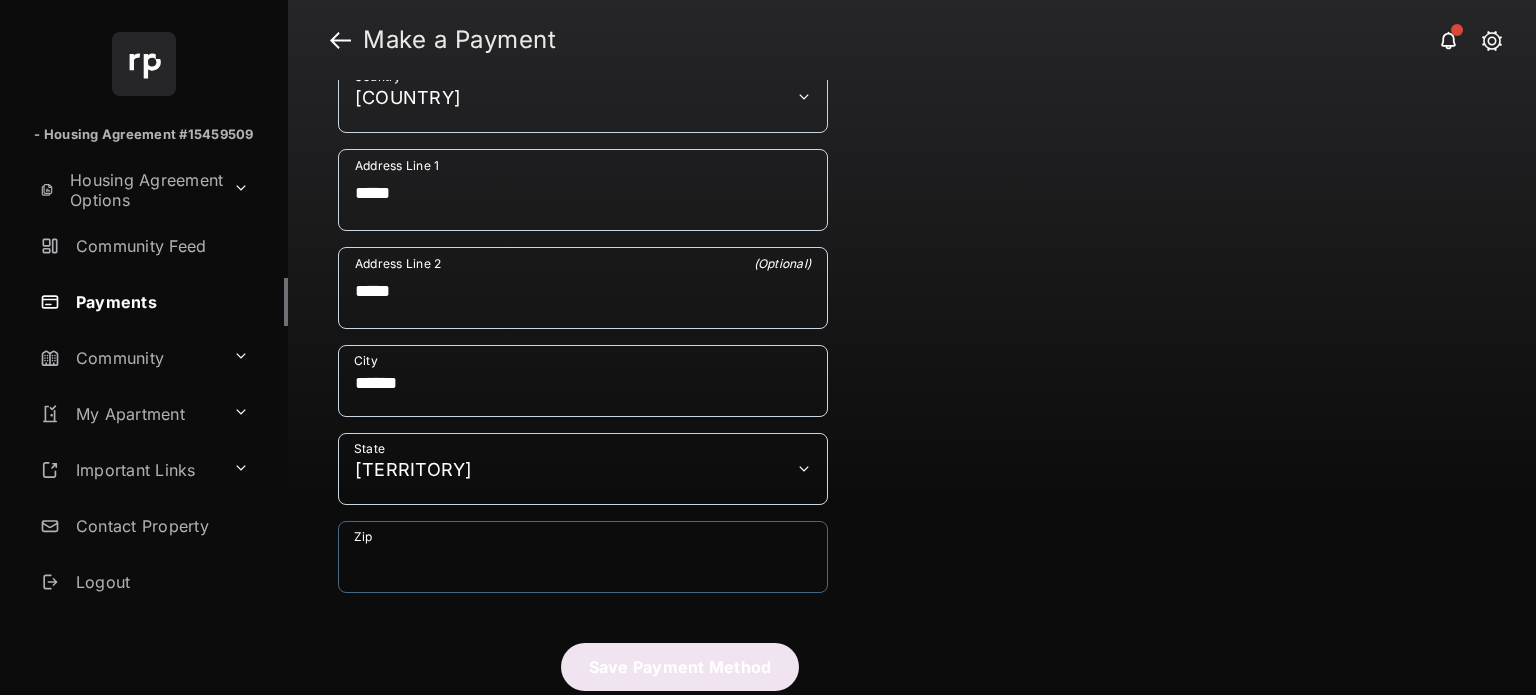 type on "*****" 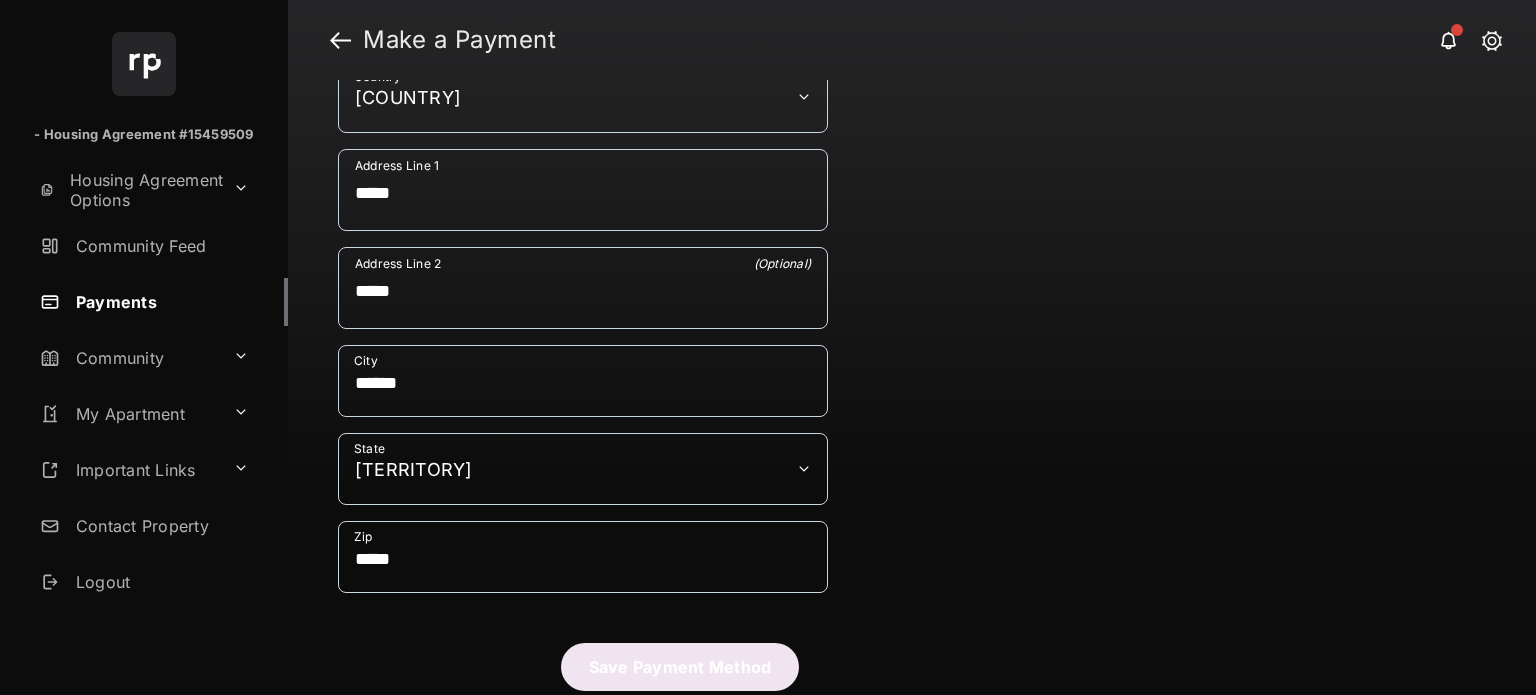 click on "Save Payment Method" at bounding box center [680, 667] 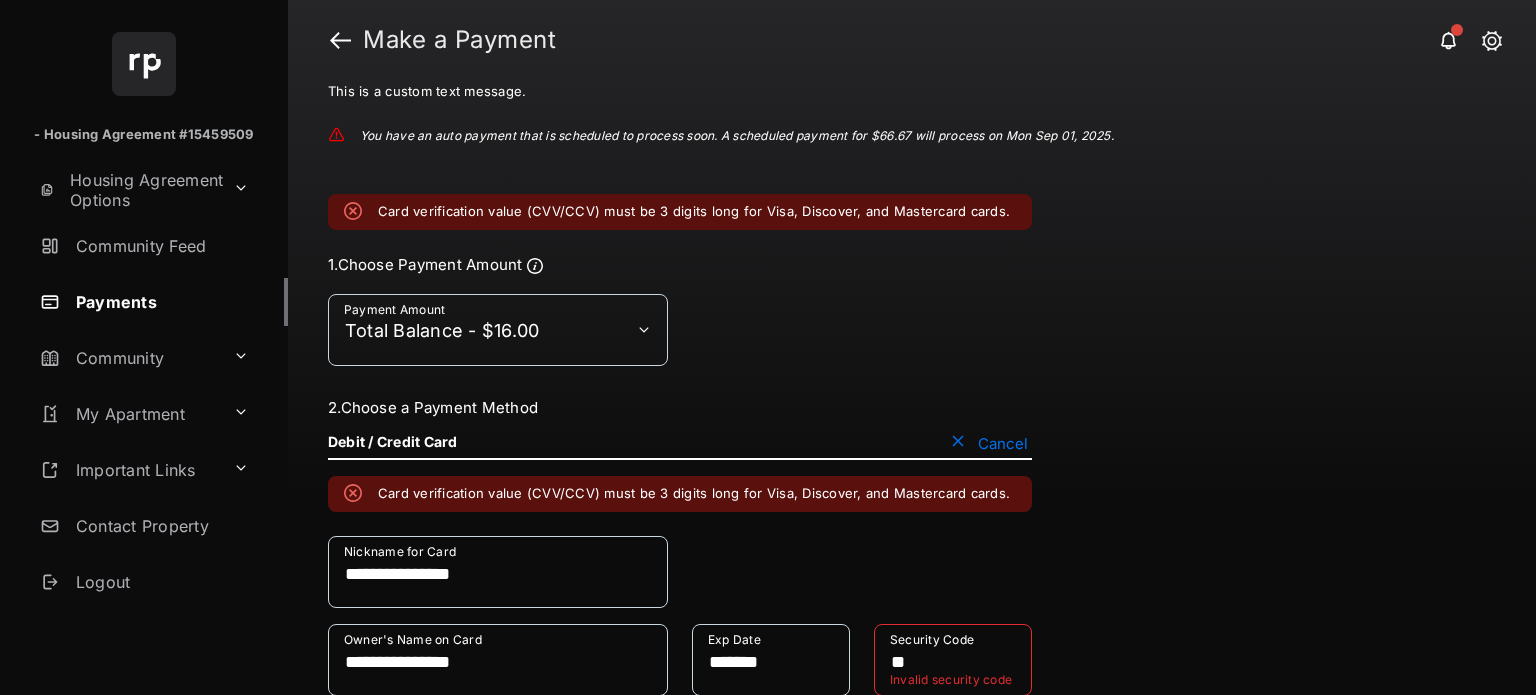 scroll, scrollTop: 319, scrollLeft: 0, axis: vertical 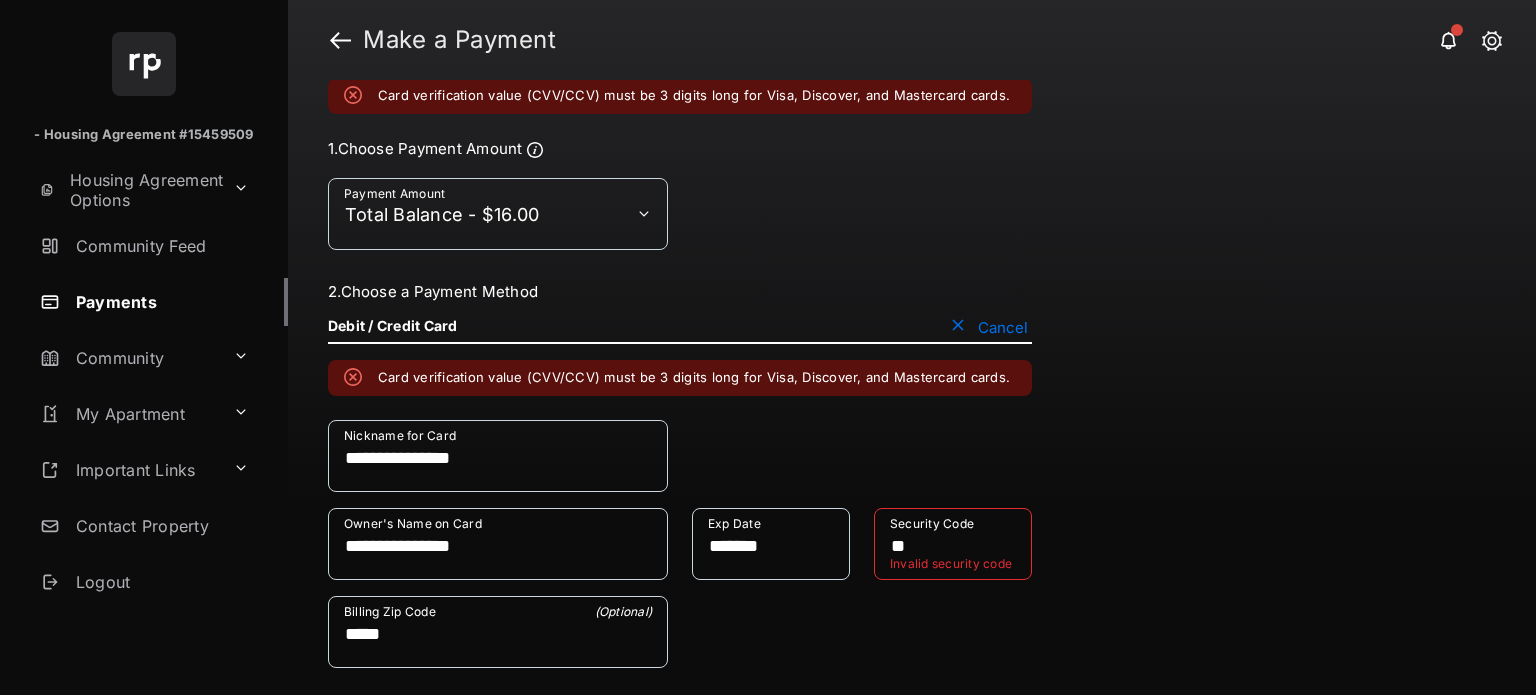 click on "**" at bounding box center [953, 544] 